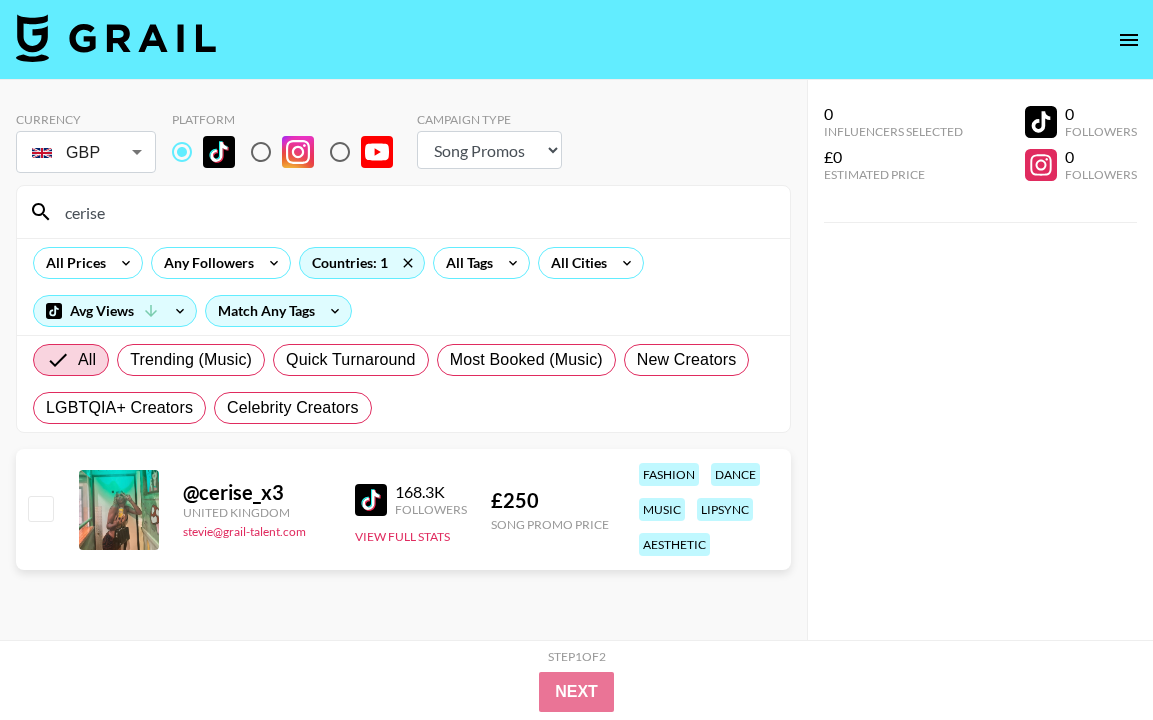 select on "Song" 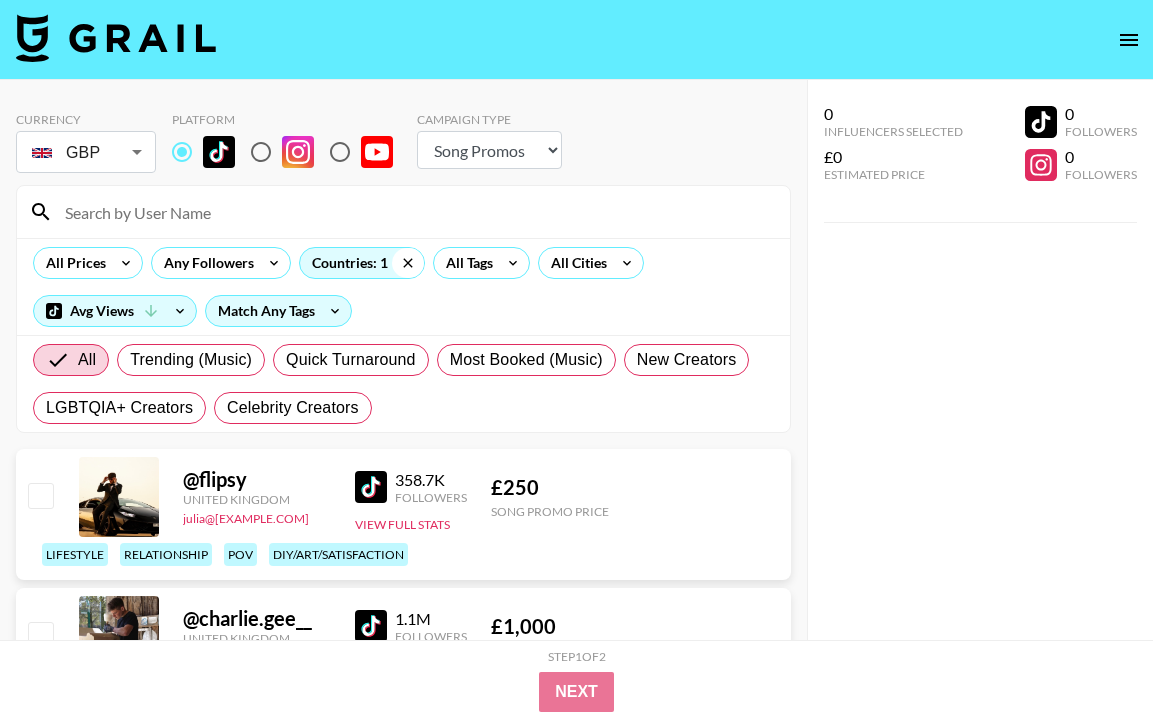 click 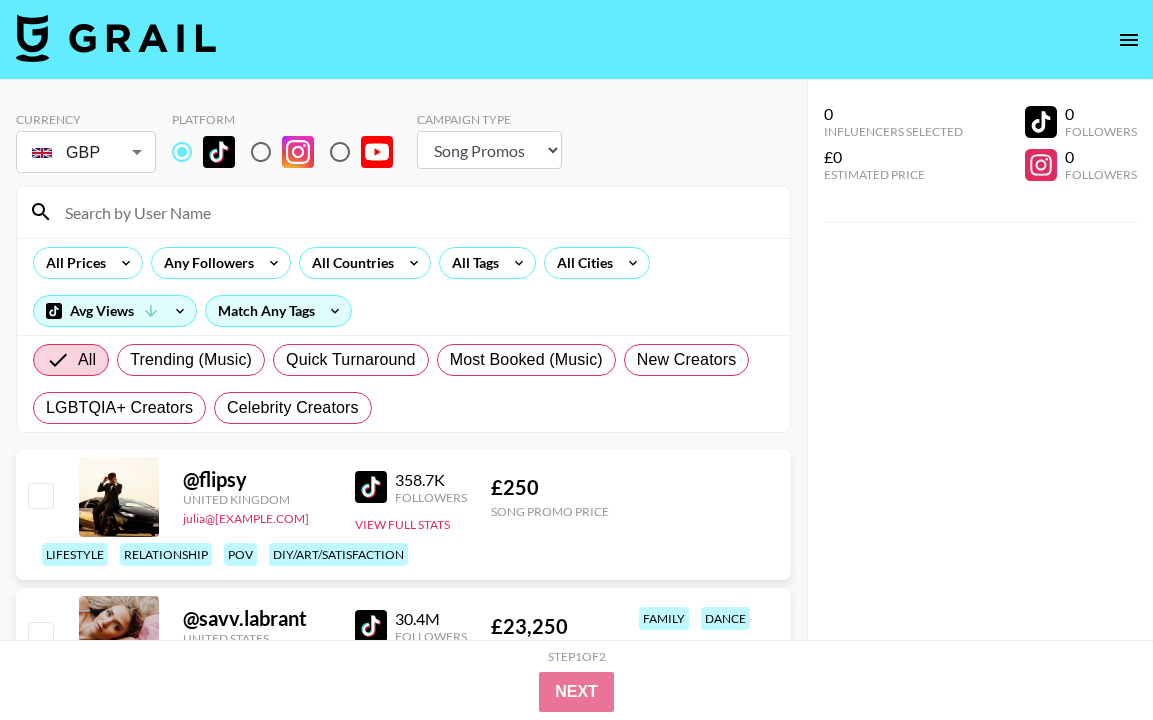 click at bounding box center (415, 212) 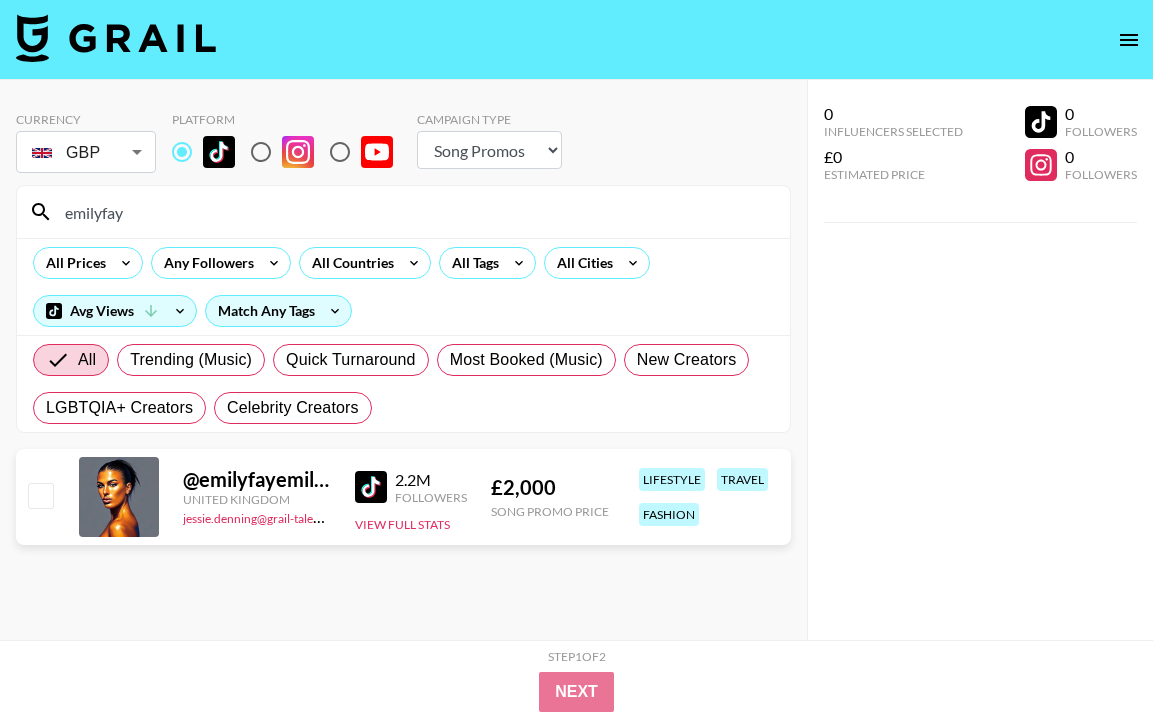 type on "emilyfay" 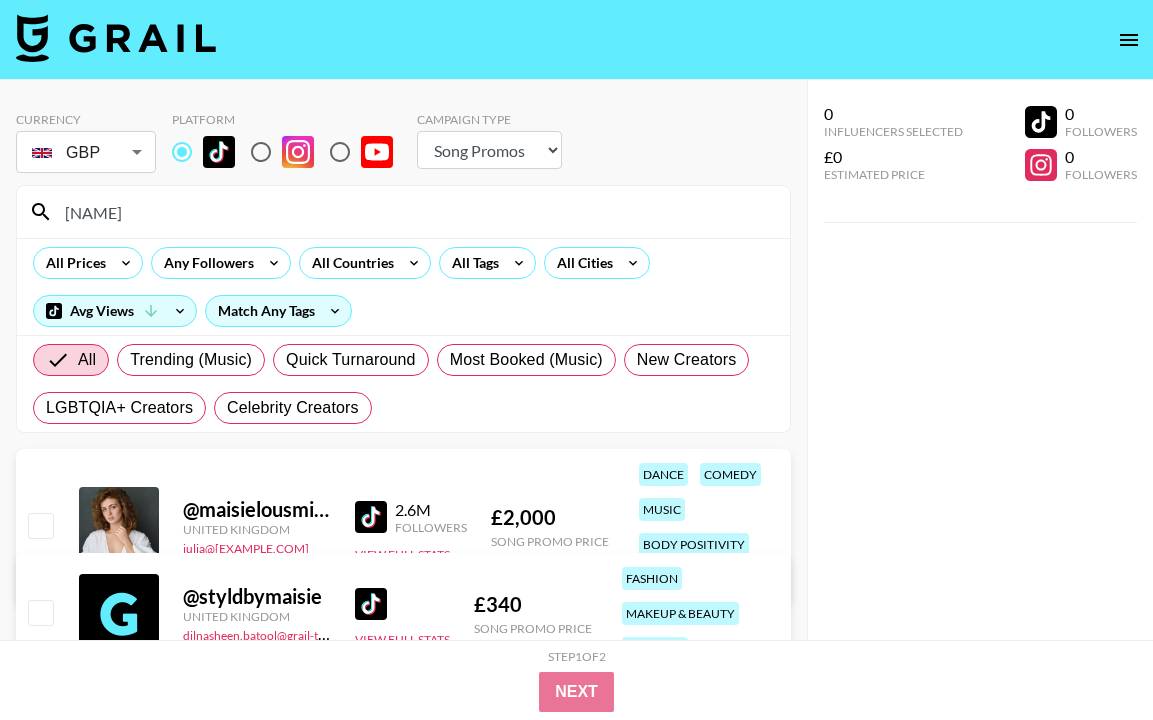 type on "[NAME]" 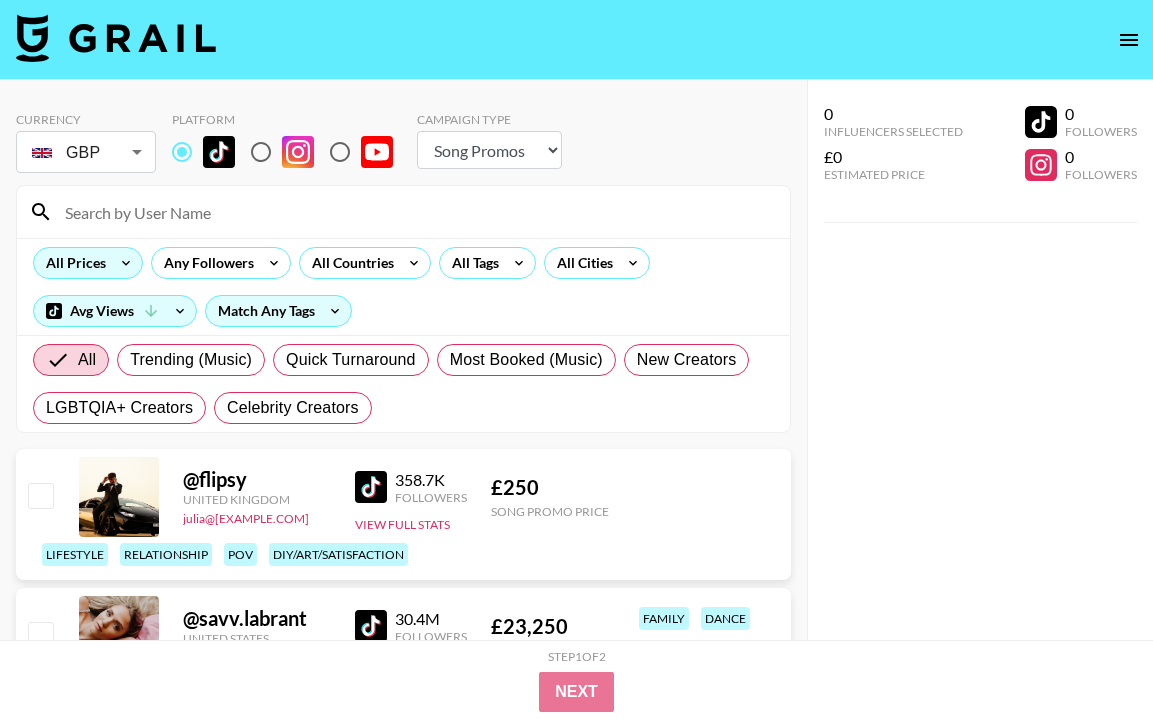 type 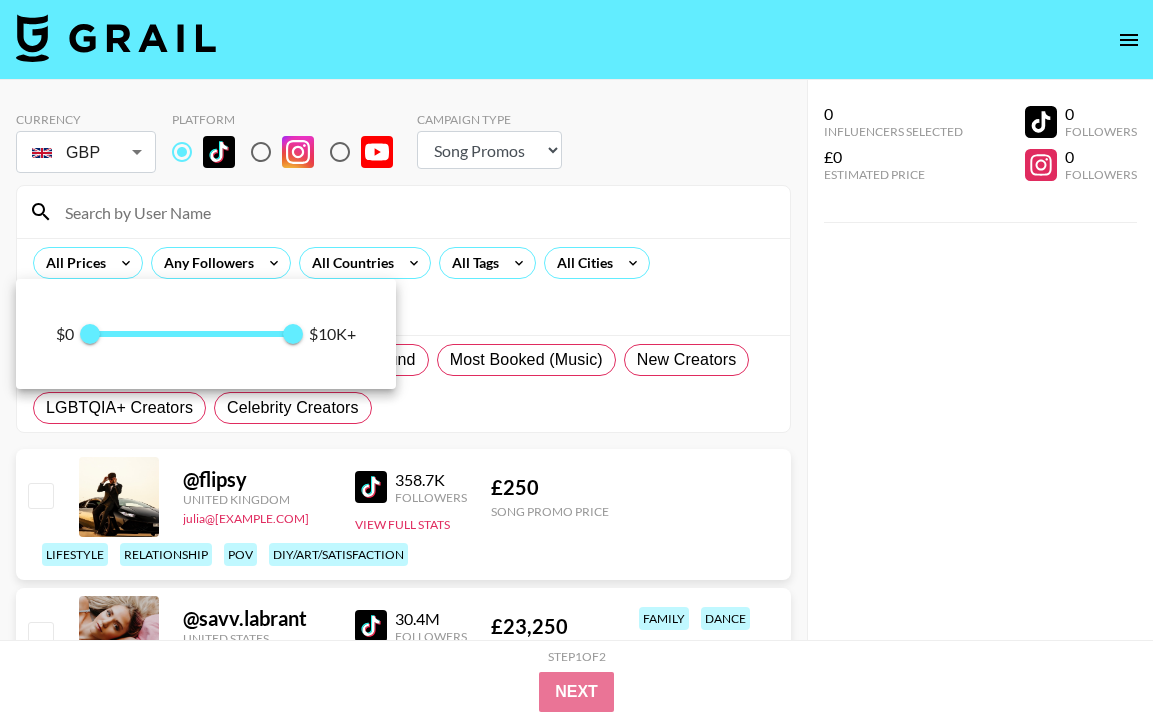 click at bounding box center [576, 360] 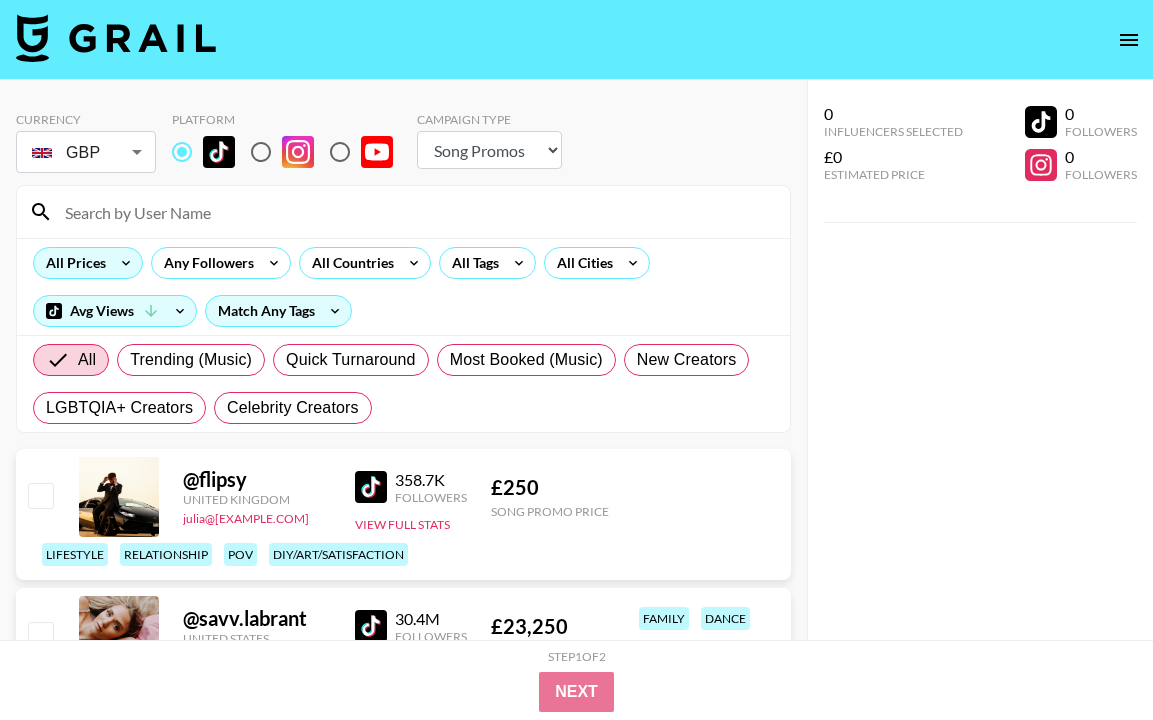 click 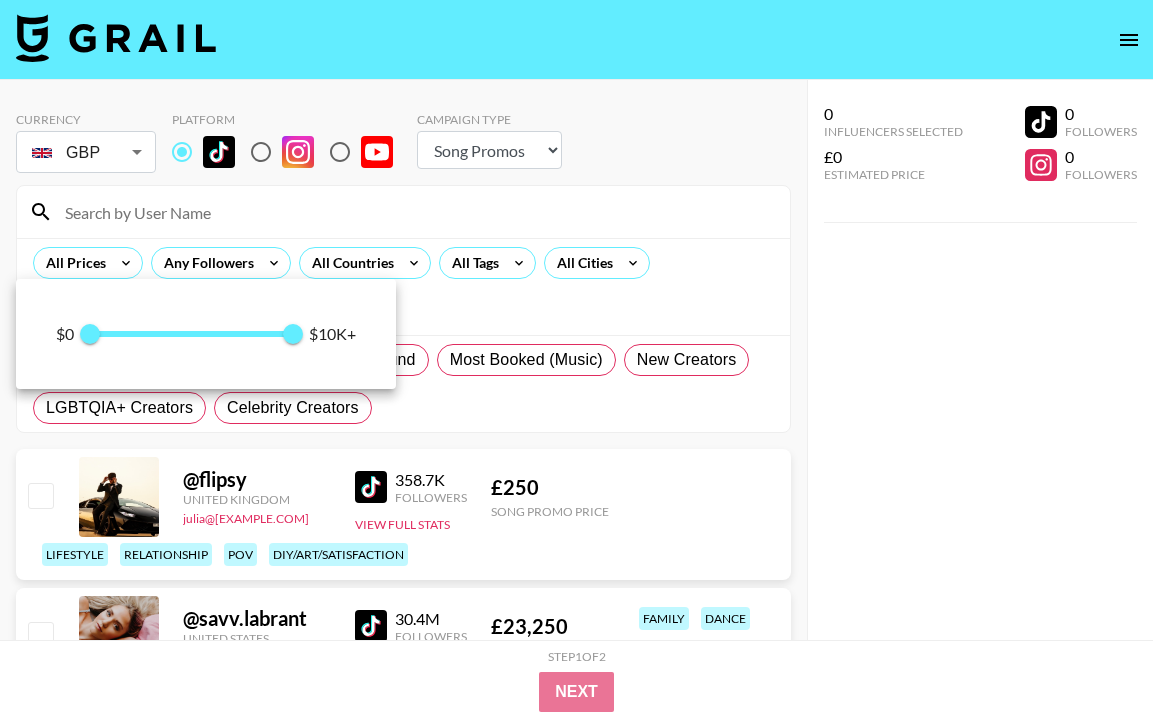 click at bounding box center (576, 360) 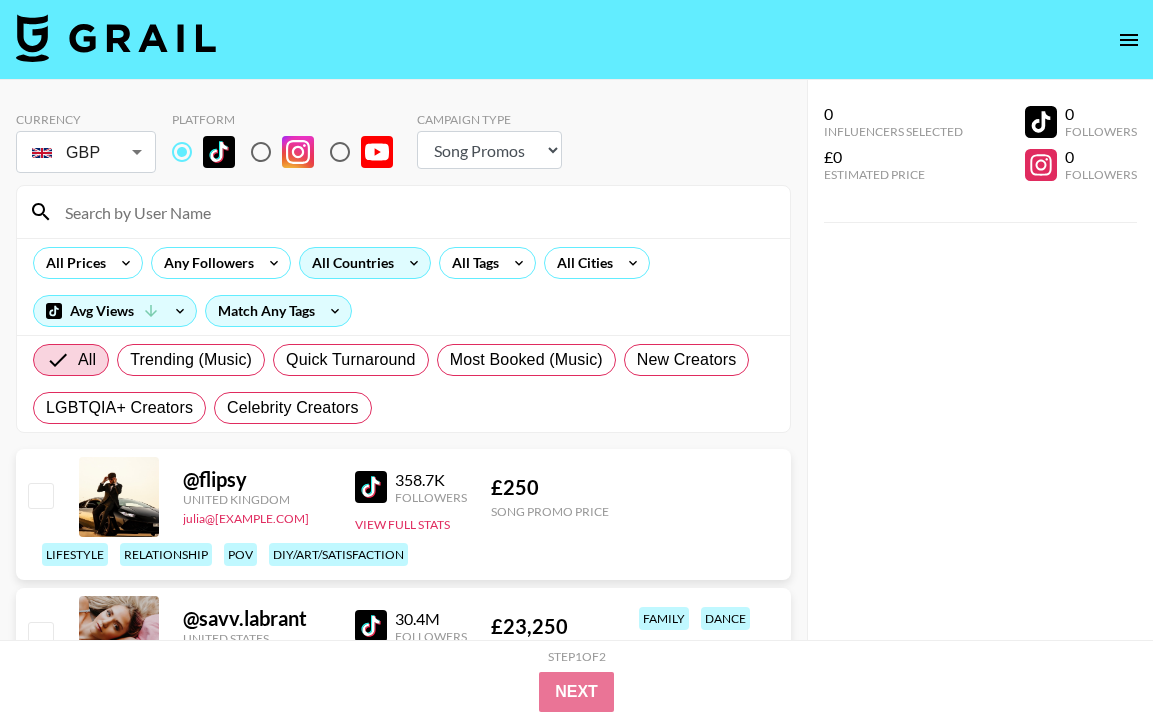 click on "All Countries" at bounding box center [365, 263] 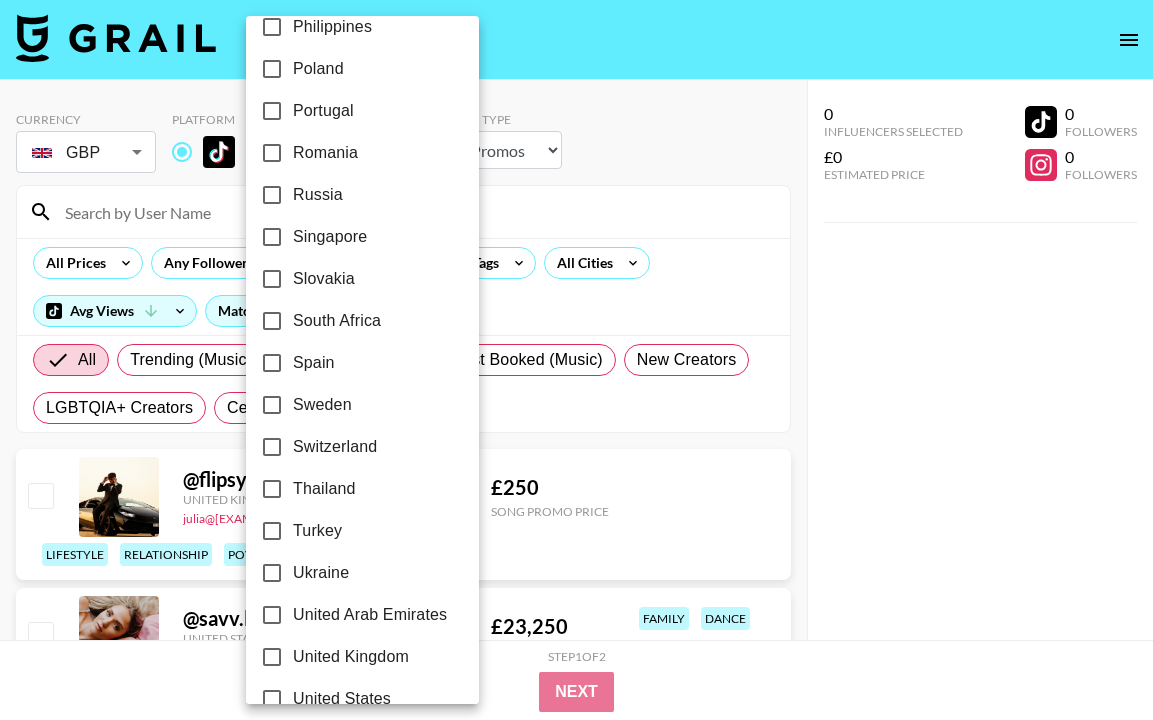 scroll, scrollTop: 1612, scrollLeft: 0, axis: vertical 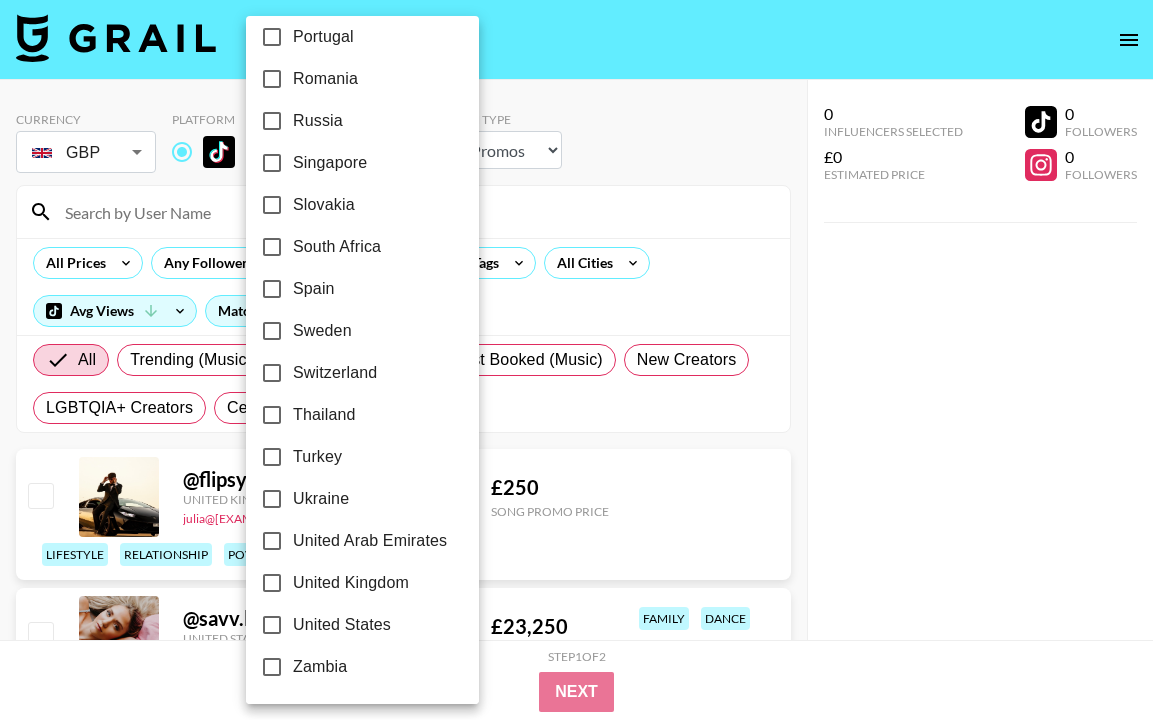 click on "United Kingdom" at bounding box center [351, 583] 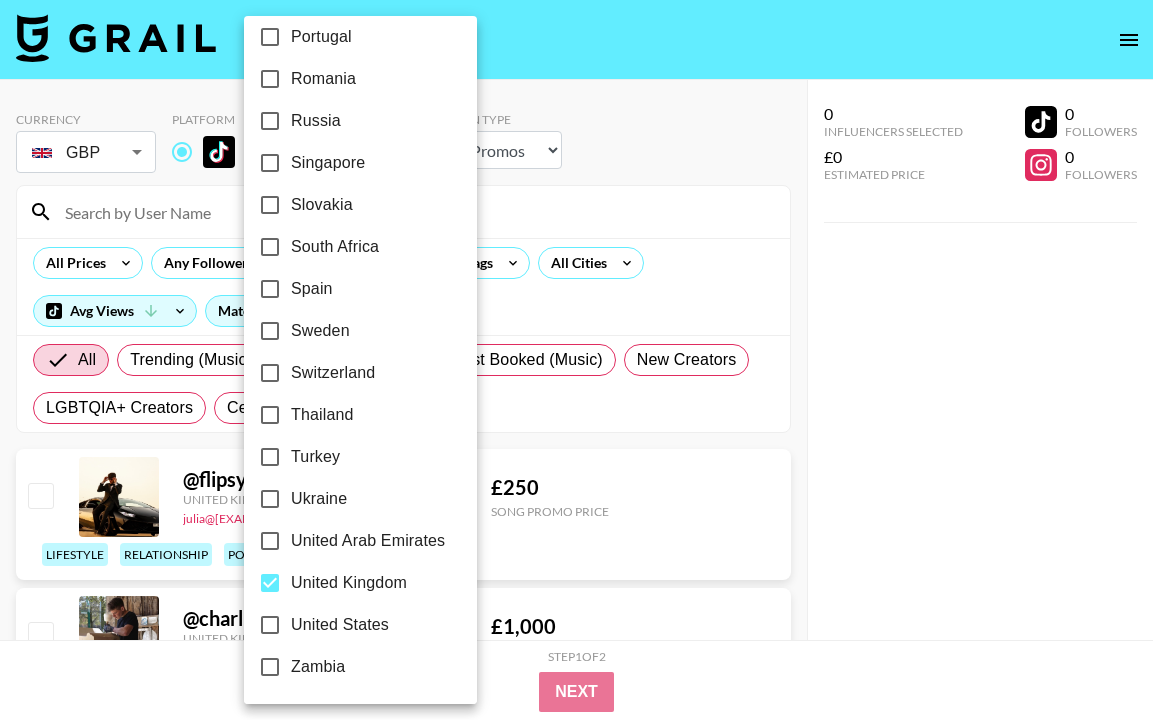 click at bounding box center (576, 360) 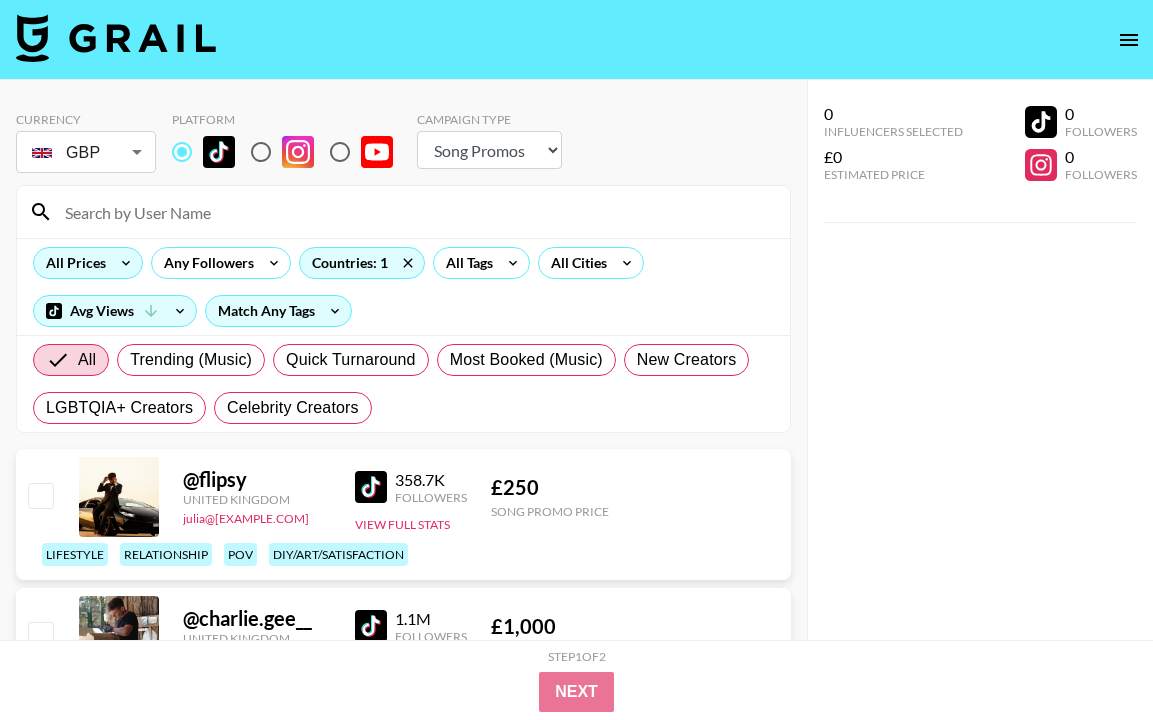 click 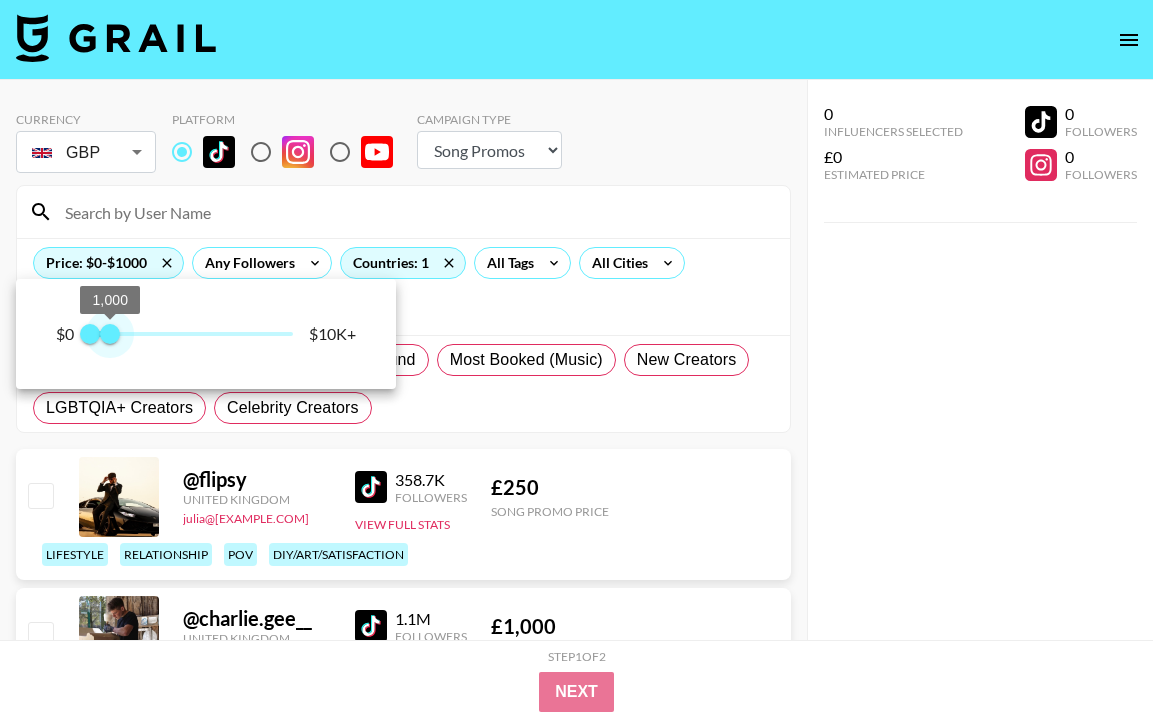 type on "750" 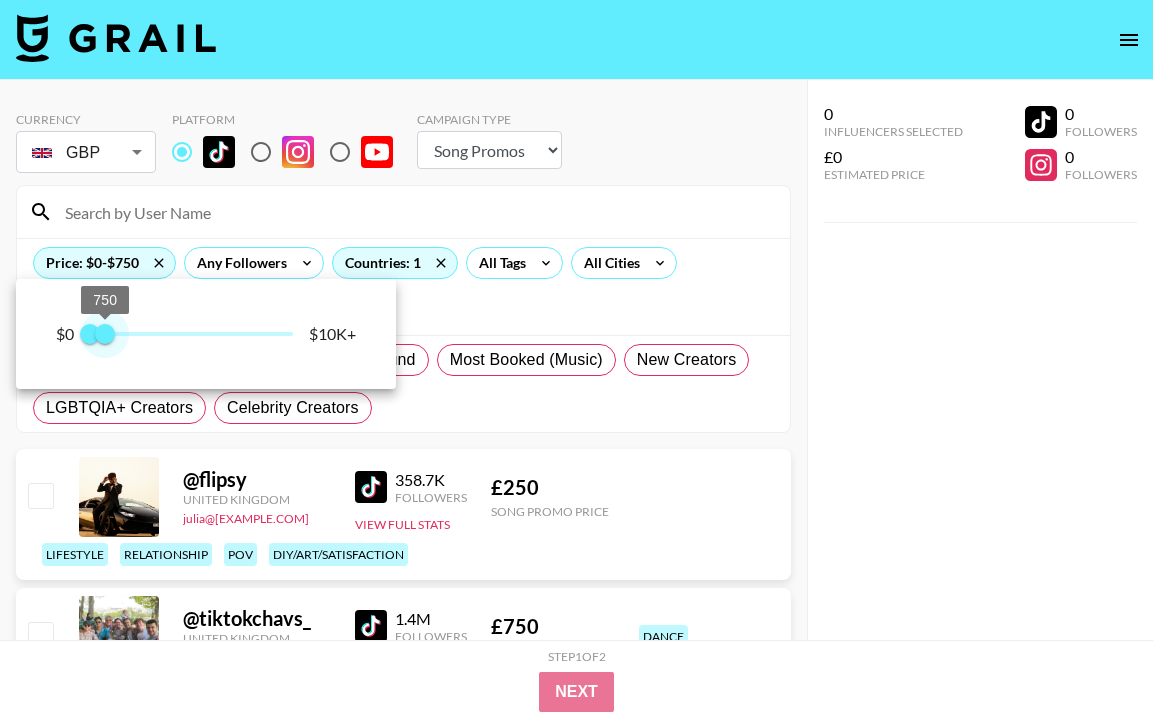 drag, startPoint x: 300, startPoint y: 330, endPoint x: 107, endPoint y: 335, distance: 193.06476 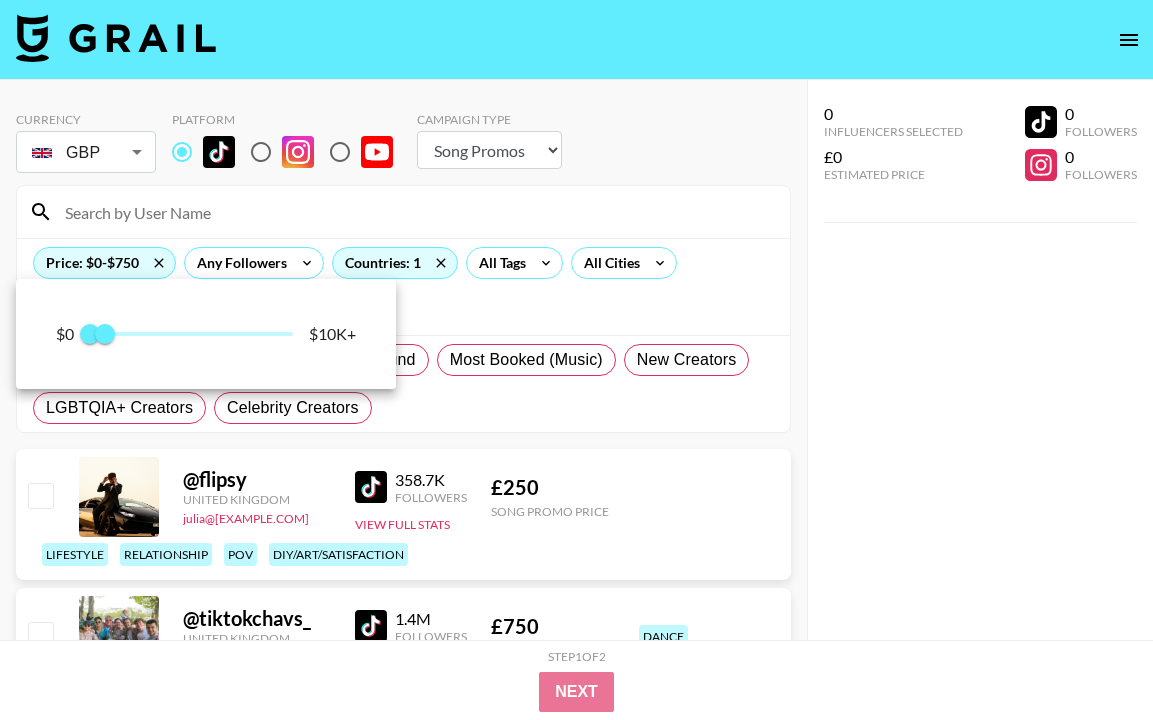 click at bounding box center (576, 360) 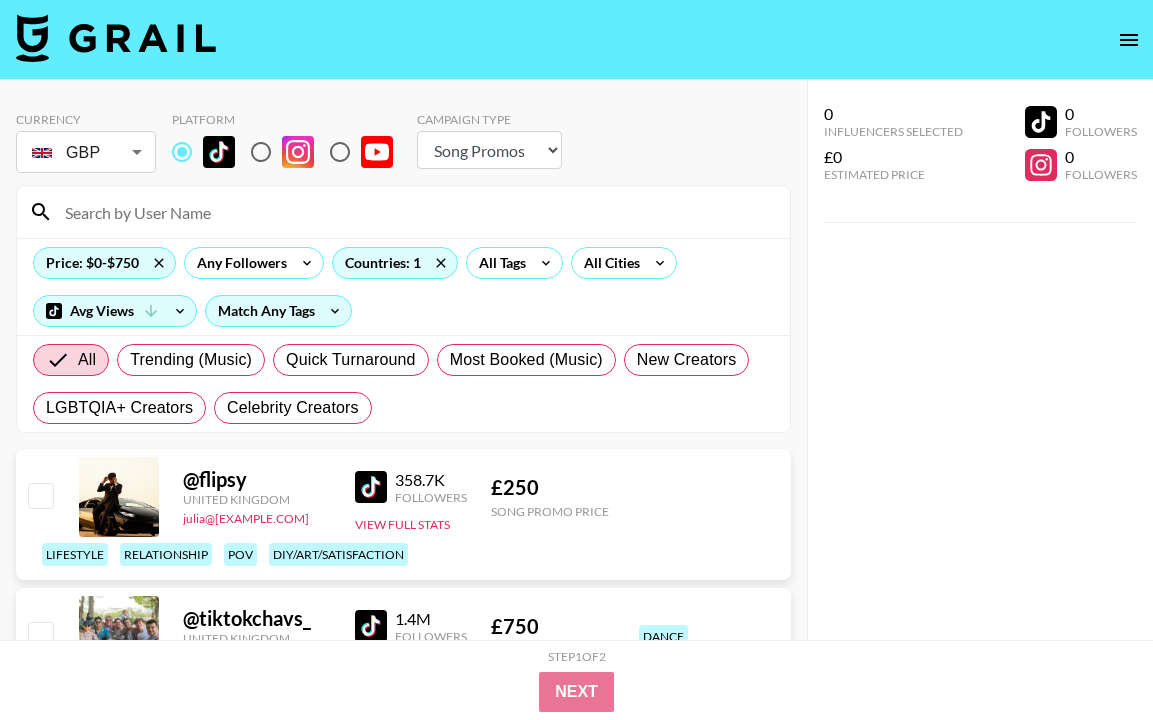 click on "Price: $0-$750 Any Followers Countries: 1 All Tags All Cities Avg Views Match Any Tags" at bounding box center (403, 286) 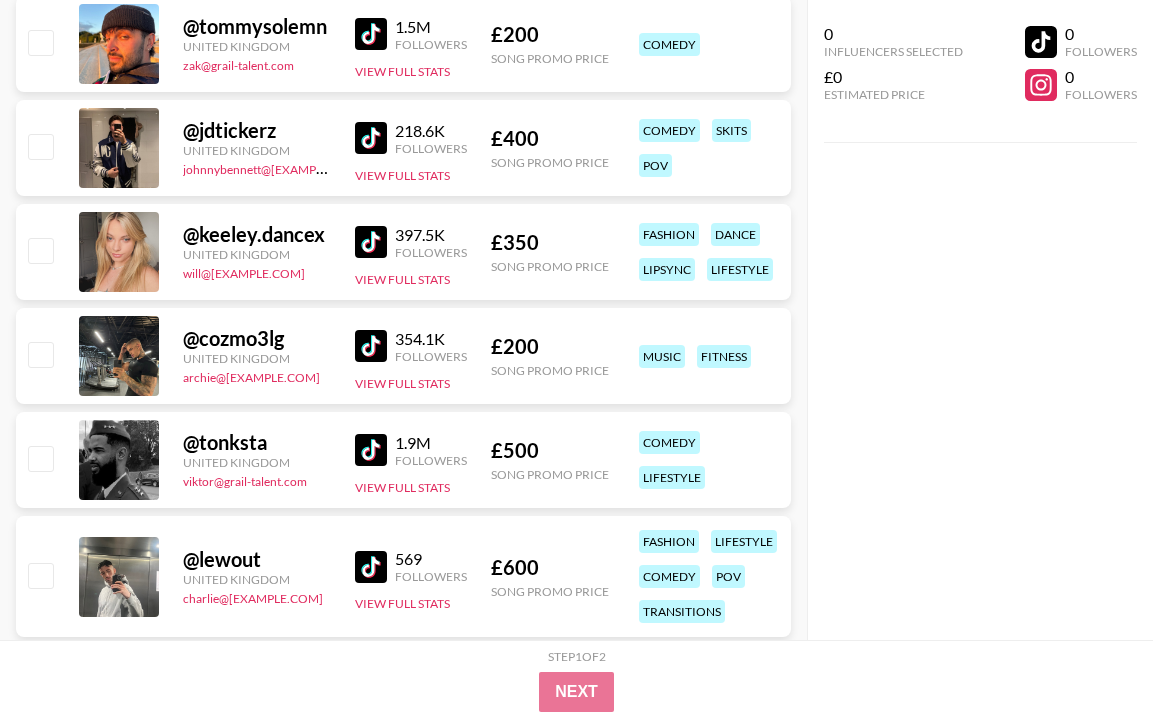 scroll, scrollTop: 2400, scrollLeft: 0, axis: vertical 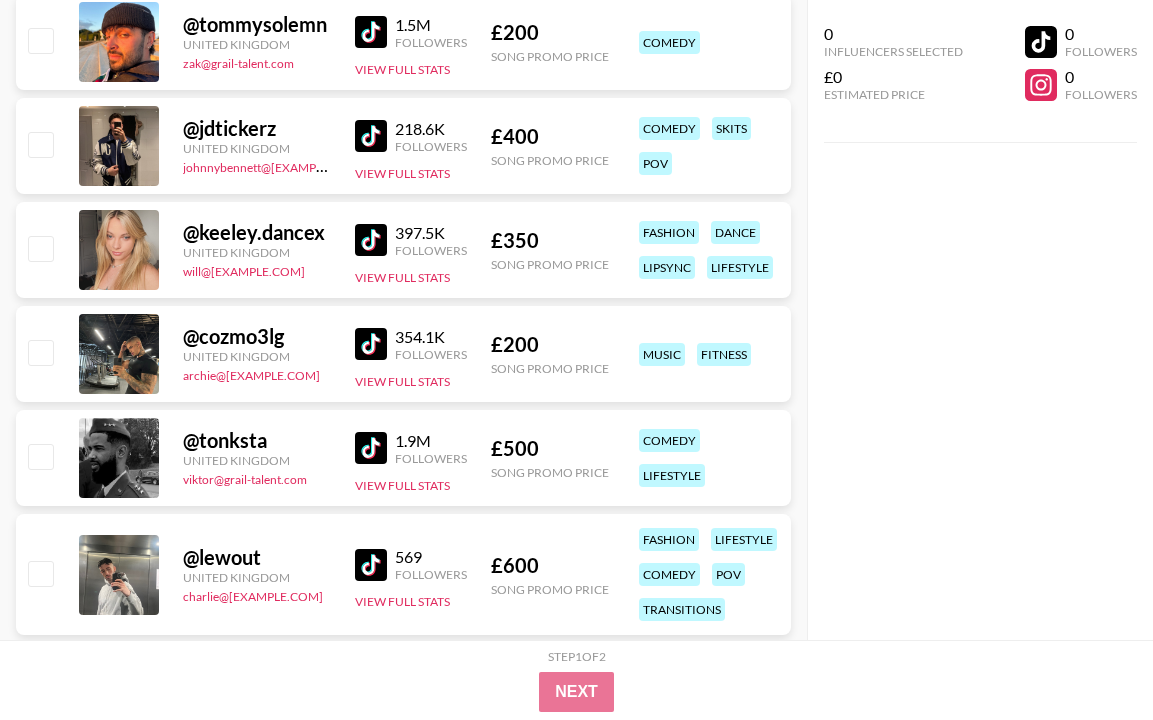 click at bounding box center (375, 240) 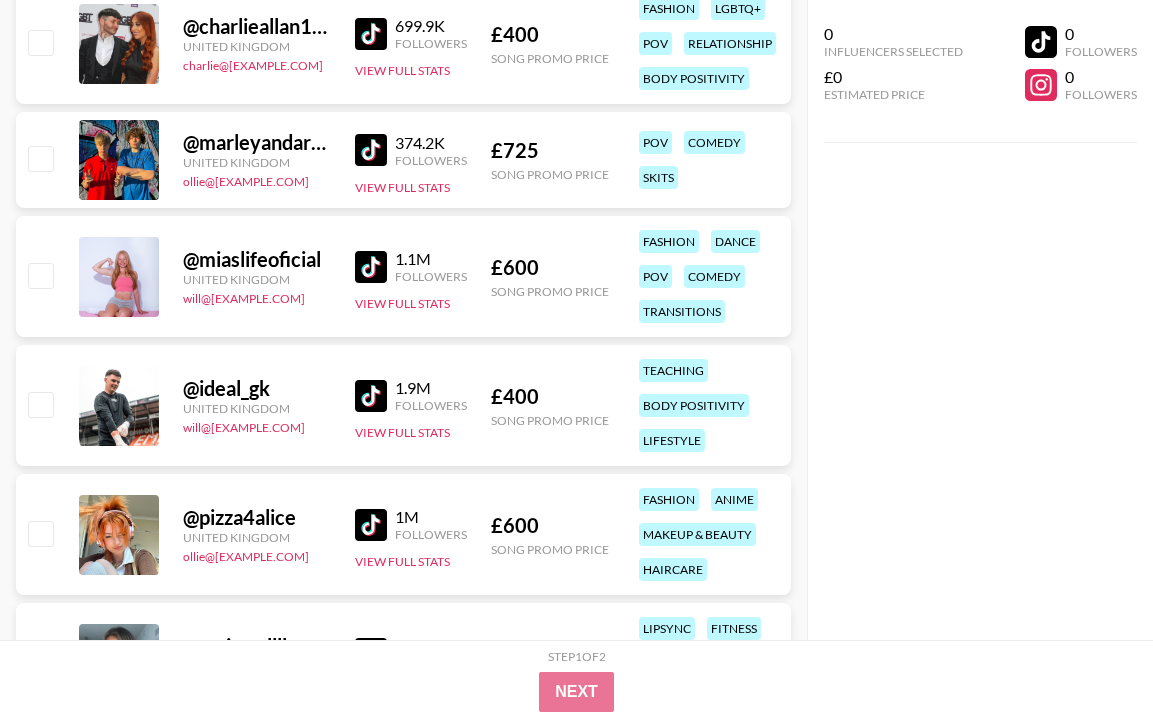 scroll, scrollTop: 4280, scrollLeft: 0, axis: vertical 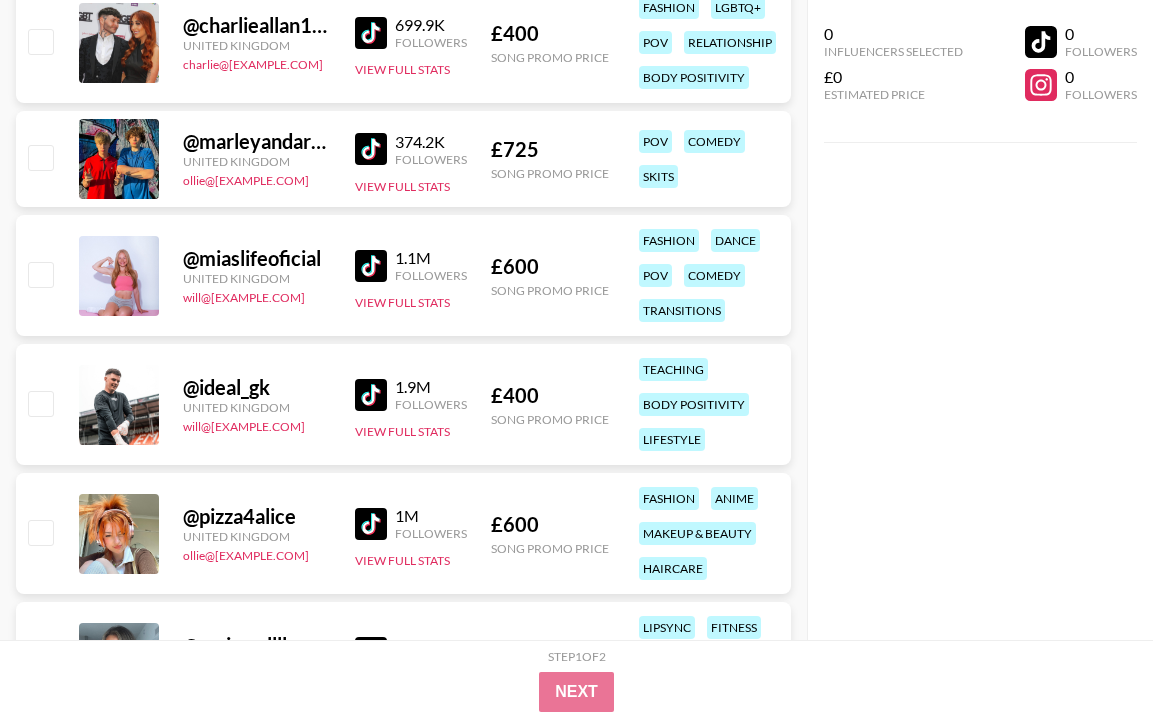 click at bounding box center (371, 266) 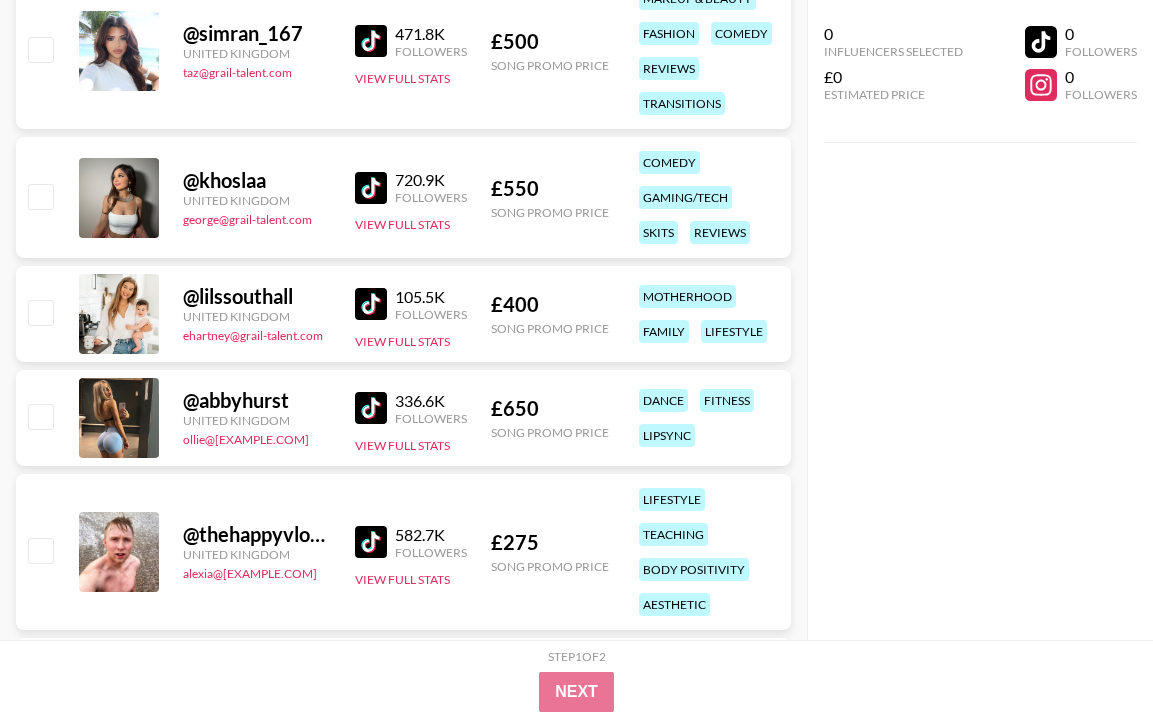 scroll, scrollTop: 7440, scrollLeft: 0, axis: vertical 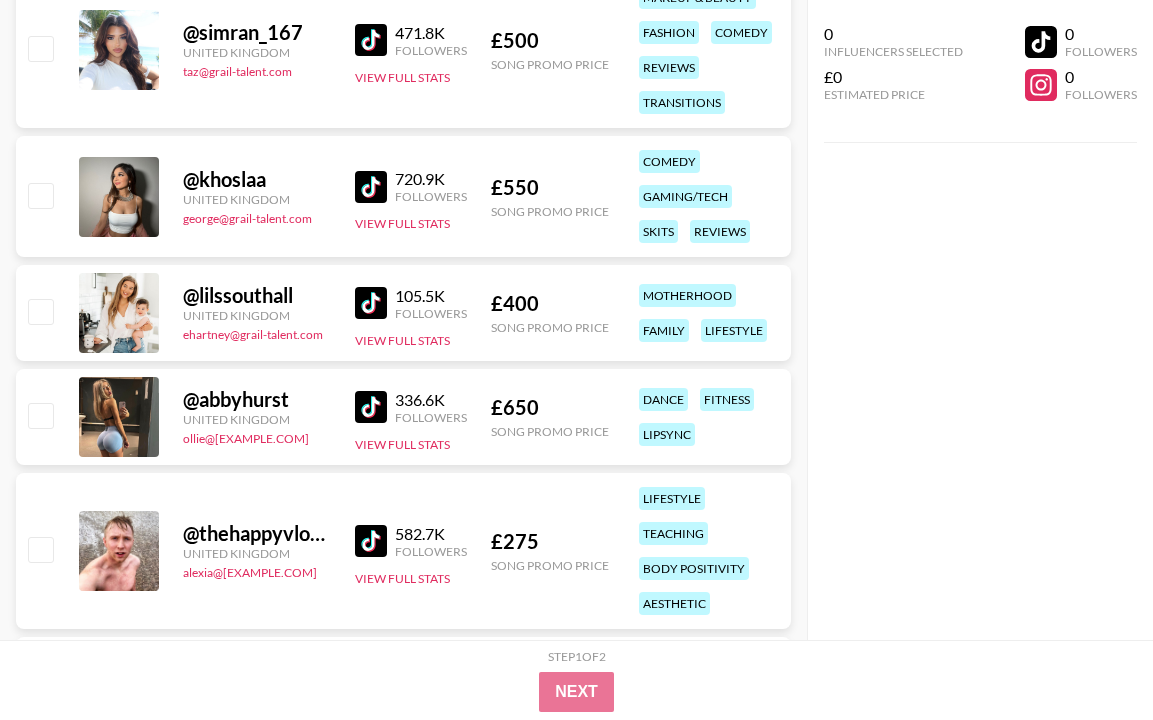 click at bounding box center (371, 187) 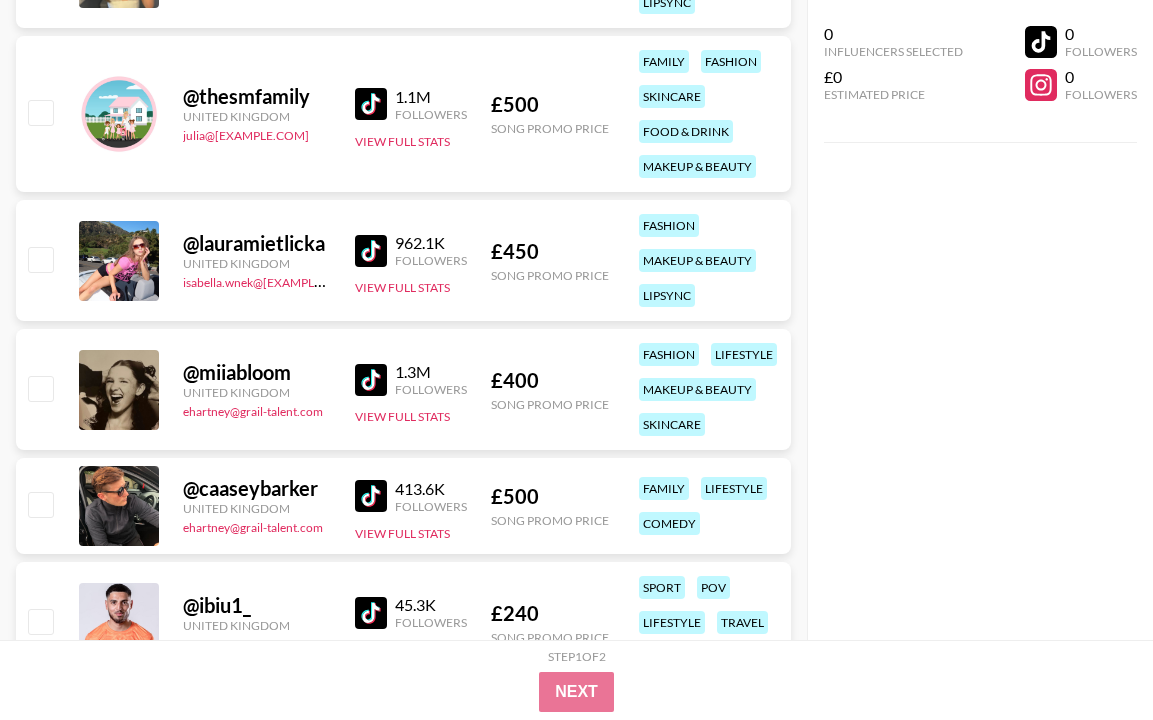 scroll, scrollTop: 9400, scrollLeft: 0, axis: vertical 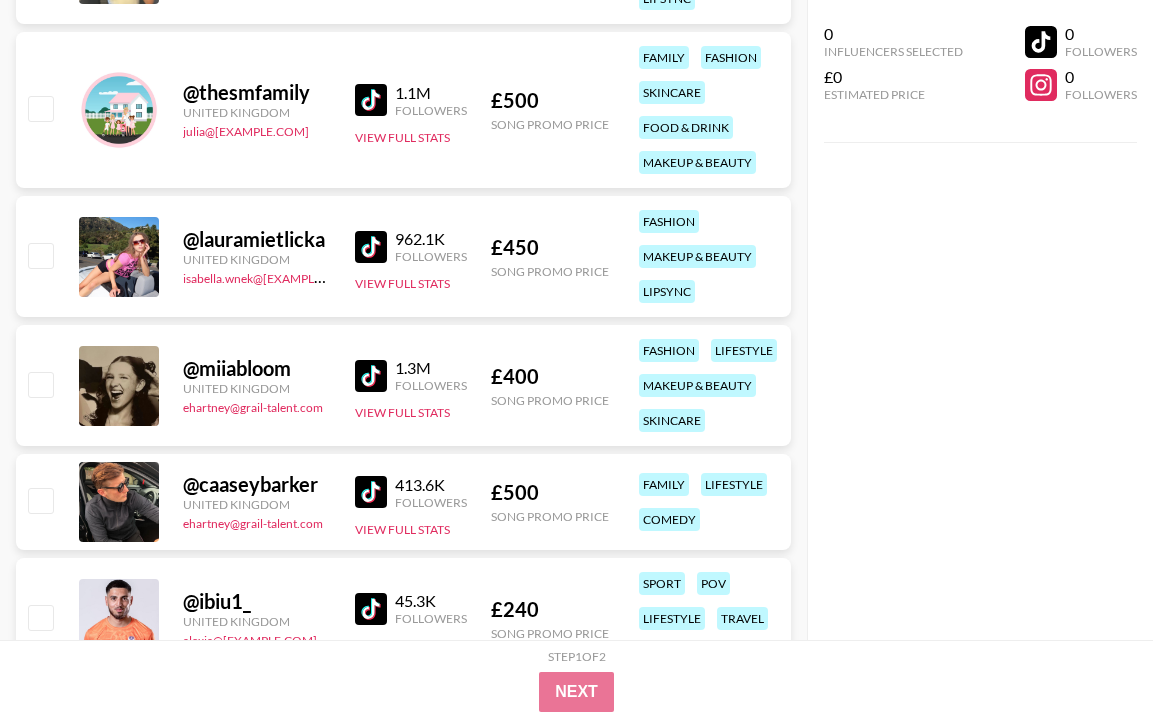 click at bounding box center (375, 247) 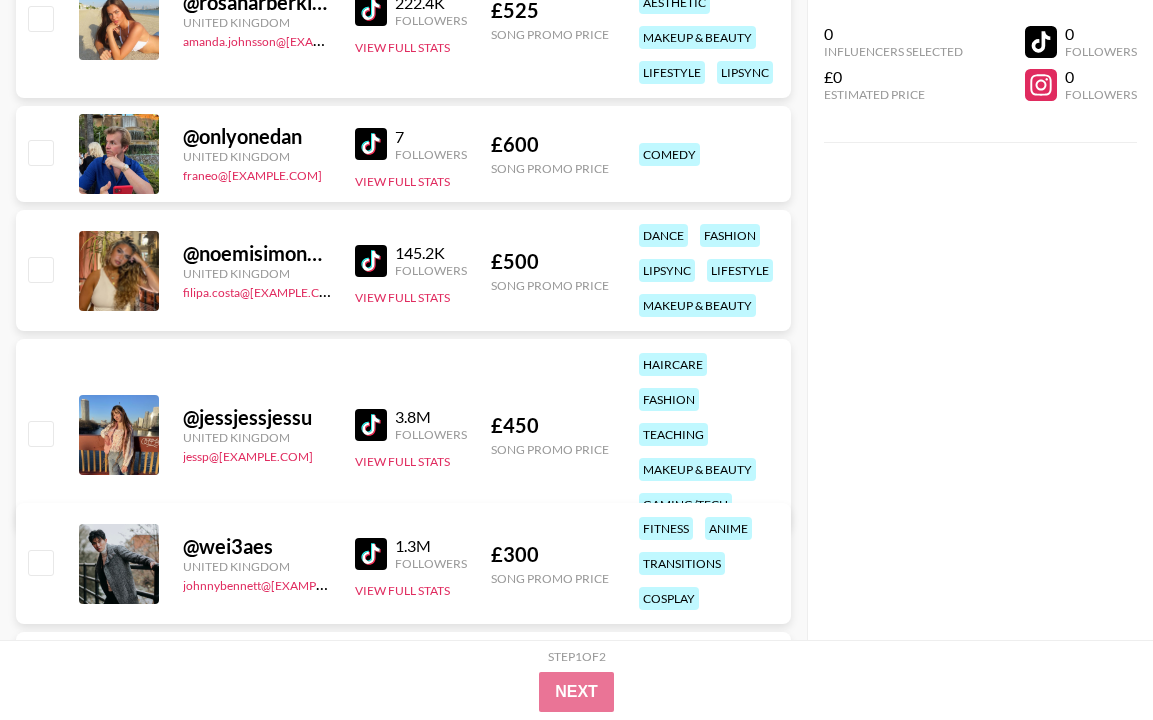 scroll, scrollTop: 10840, scrollLeft: 0, axis: vertical 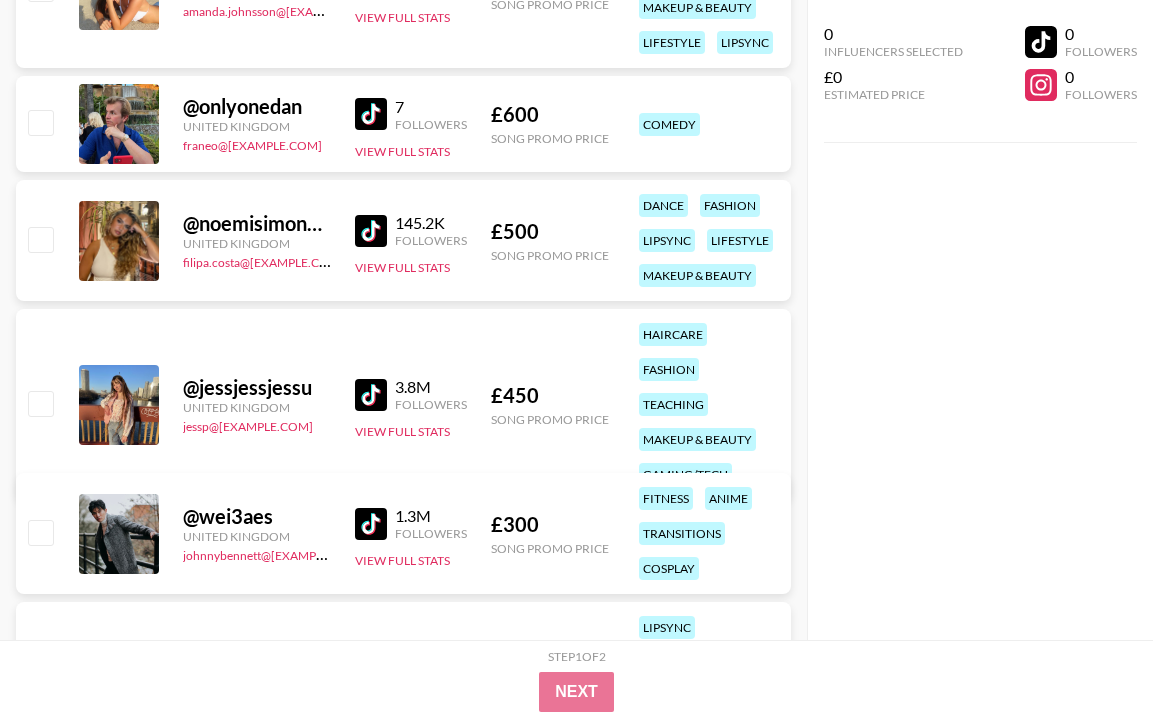click at bounding box center (371, 395) 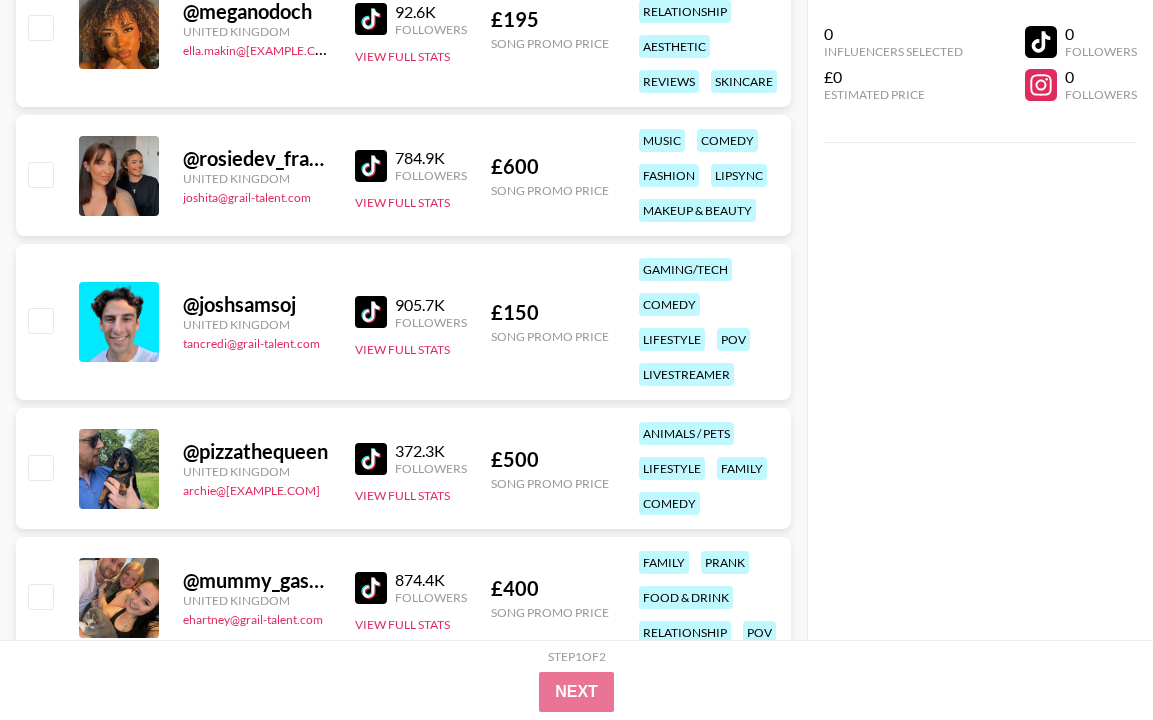 scroll, scrollTop: 11840, scrollLeft: 0, axis: vertical 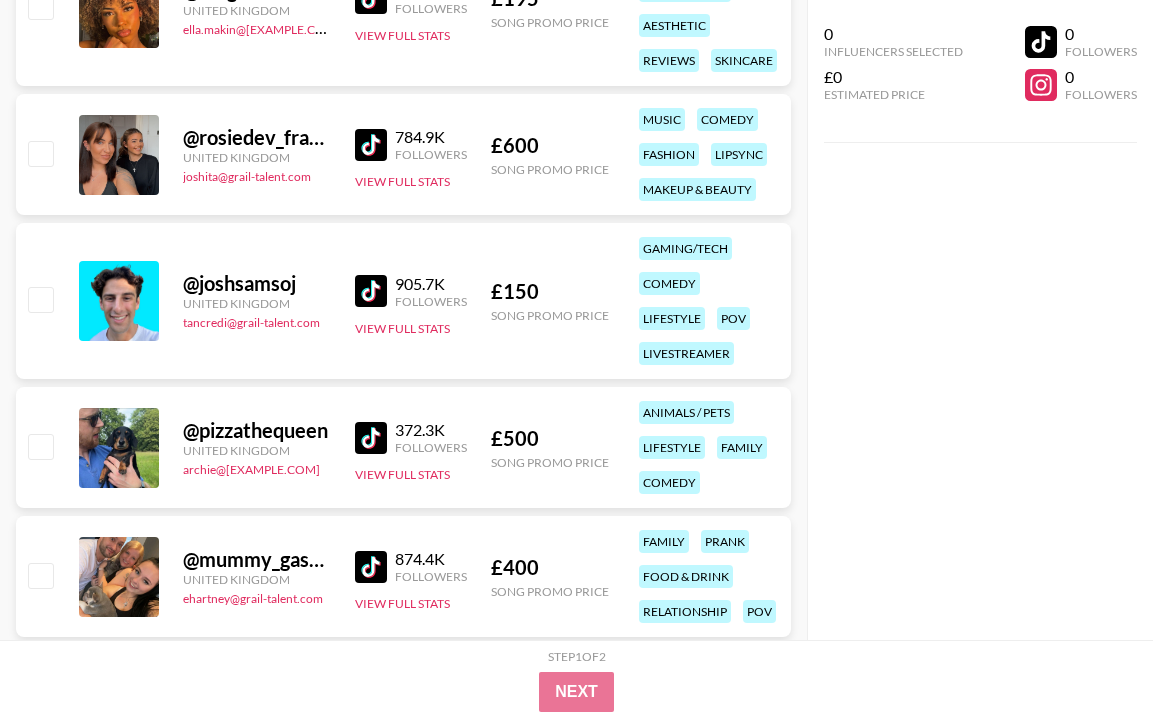 click at bounding box center [371, 145] 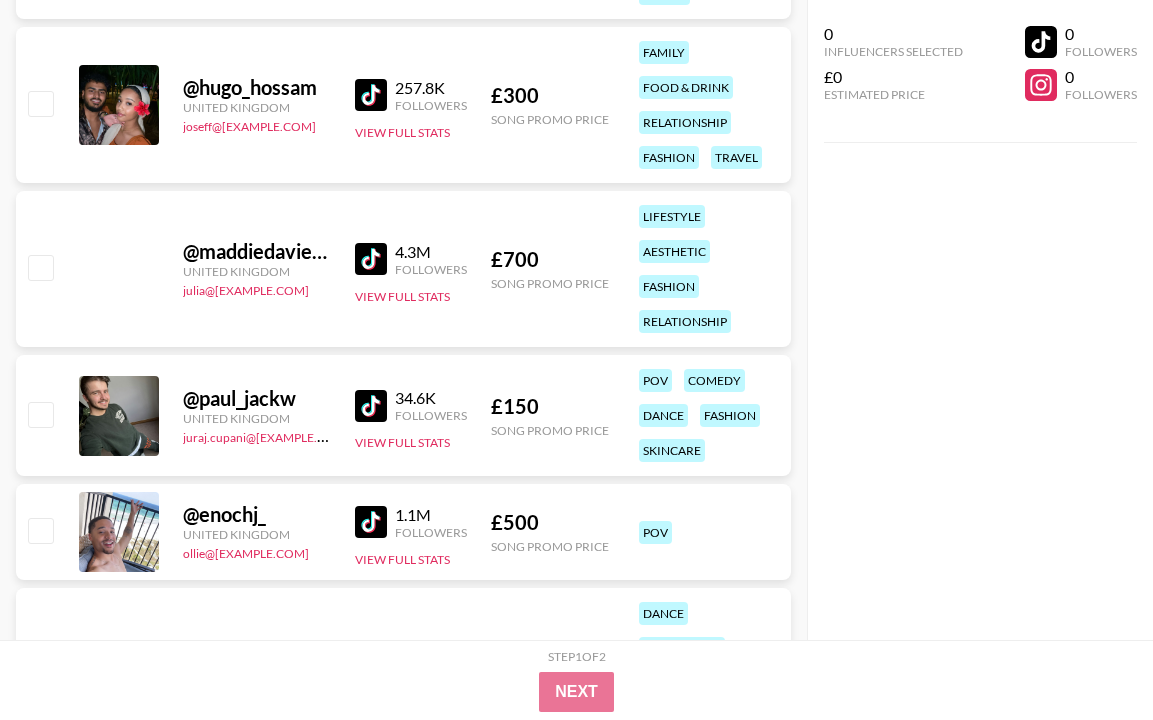 scroll, scrollTop: 16200, scrollLeft: 0, axis: vertical 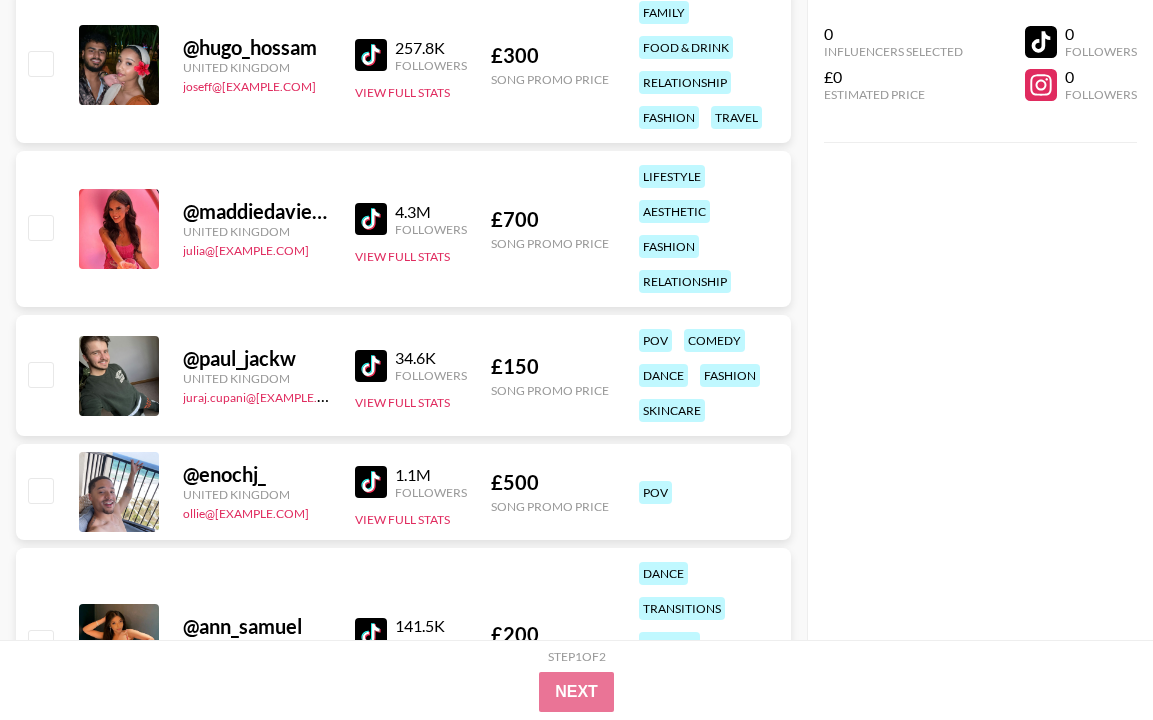click at bounding box center (371, 219) 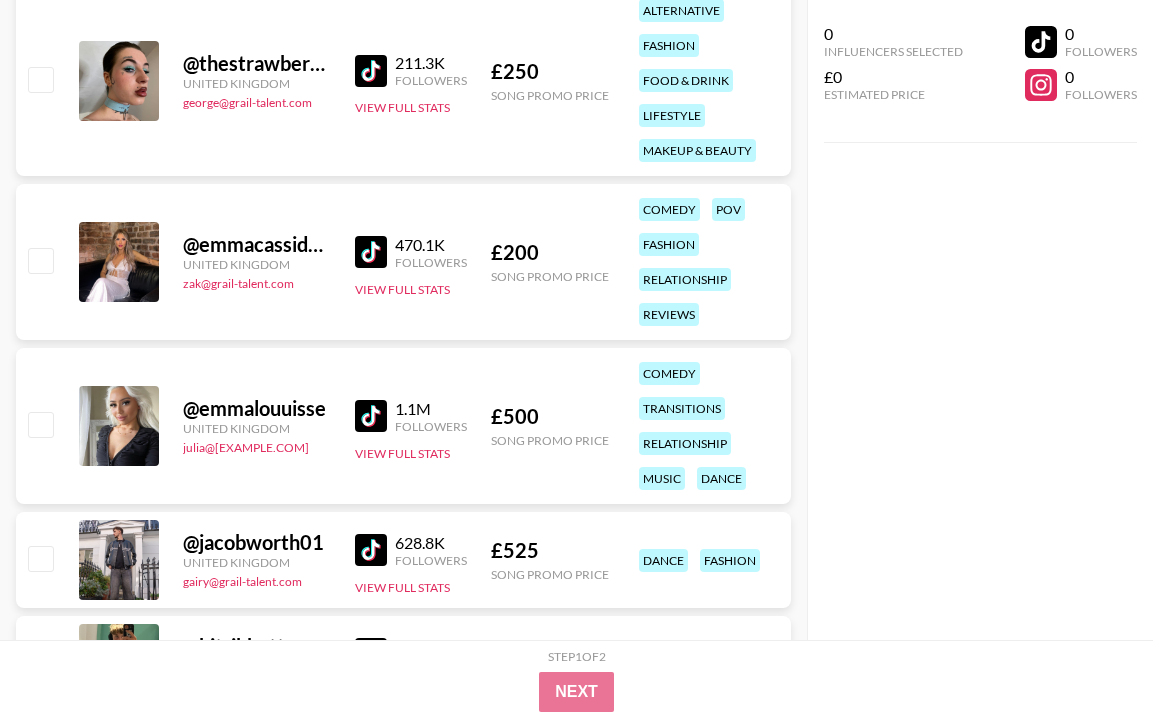 scroll, scrollTop: 17160, scrollLeft: 0, axis: vertical 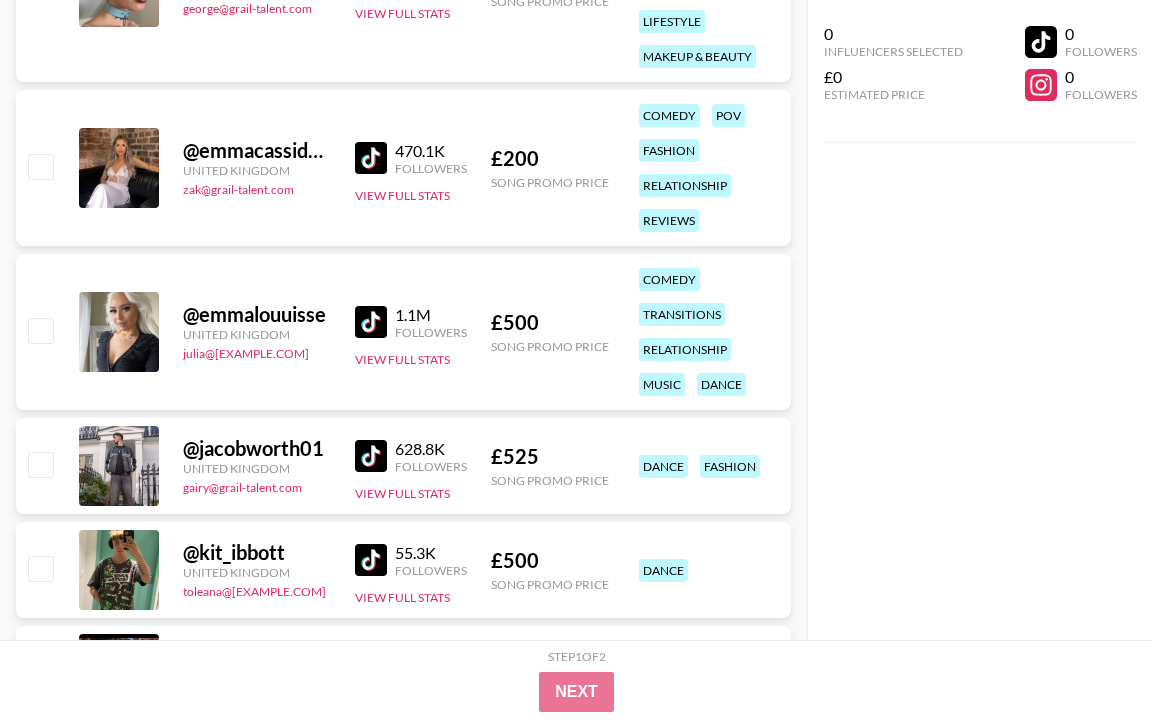 click at bounding box center (375, 158) 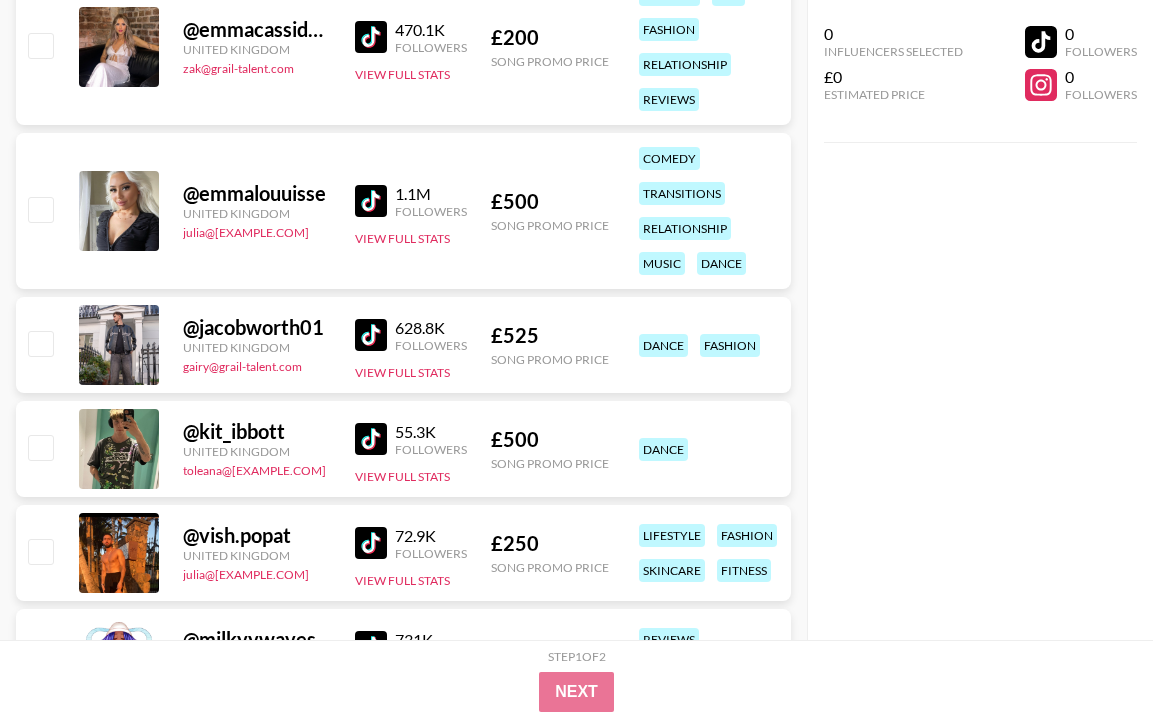 scroll, scrollTop: 17320, scrollLeft: 0, axis: vertical 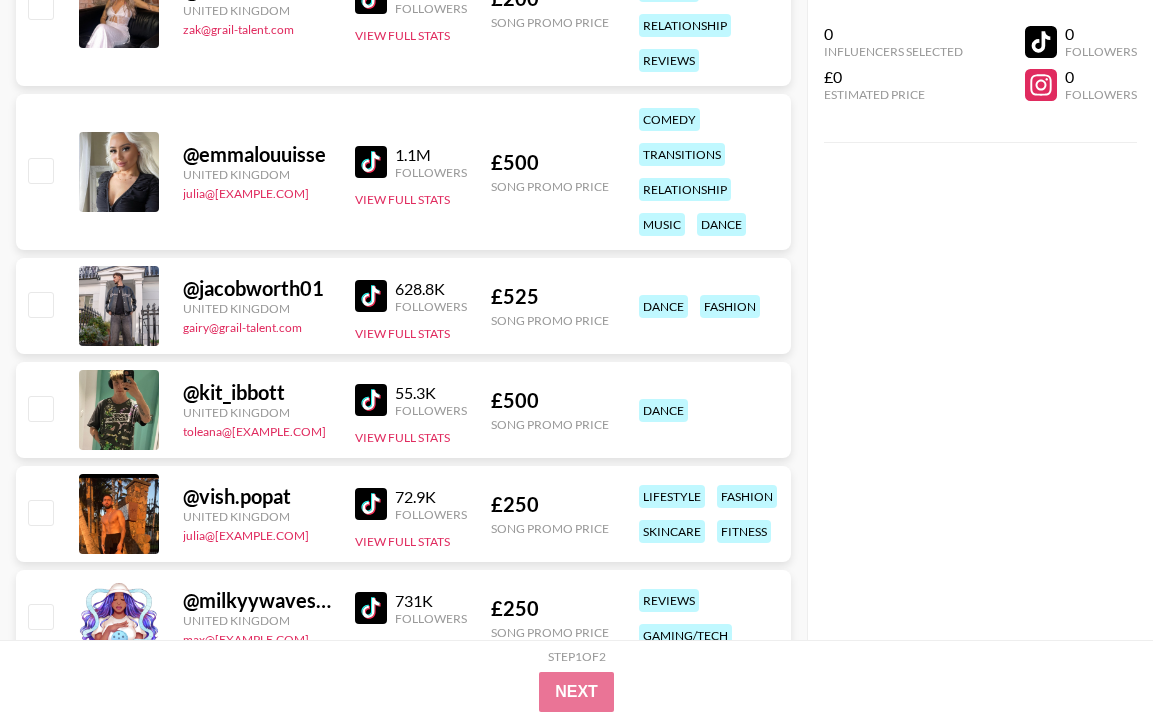click at bounding box center [371, 162] 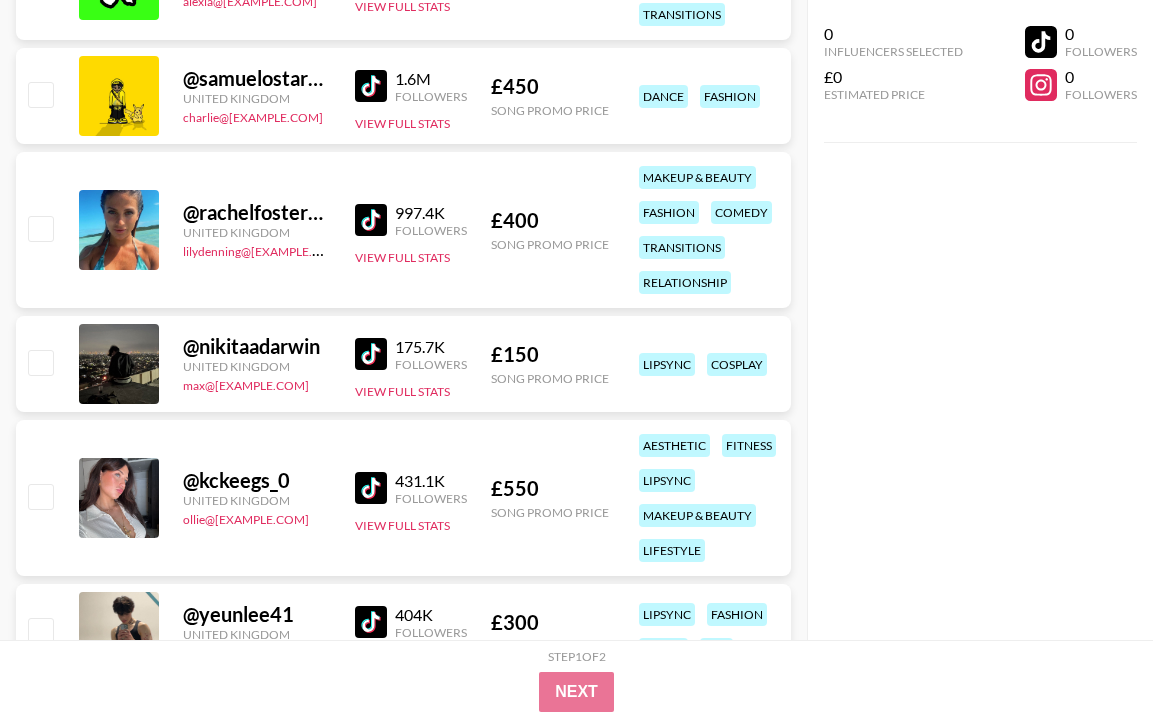 scroll, scrollTop: 19400, scrollLeft: 0, axis: vertical 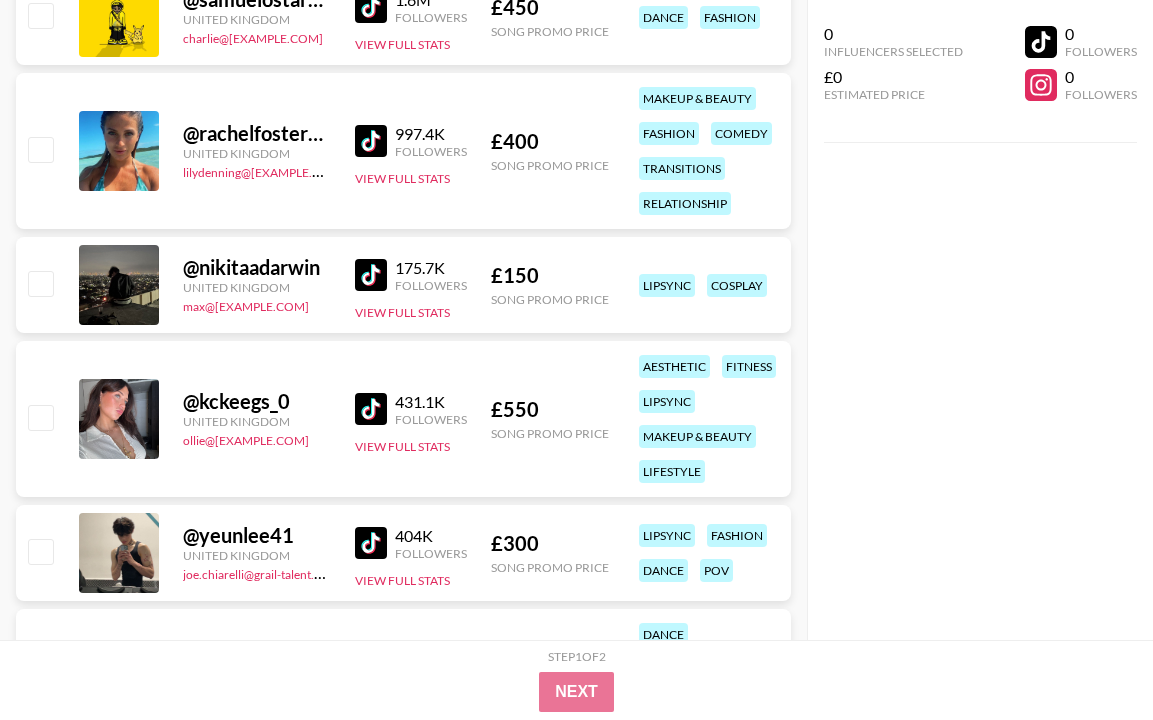 click at bounding box center (371, 141) 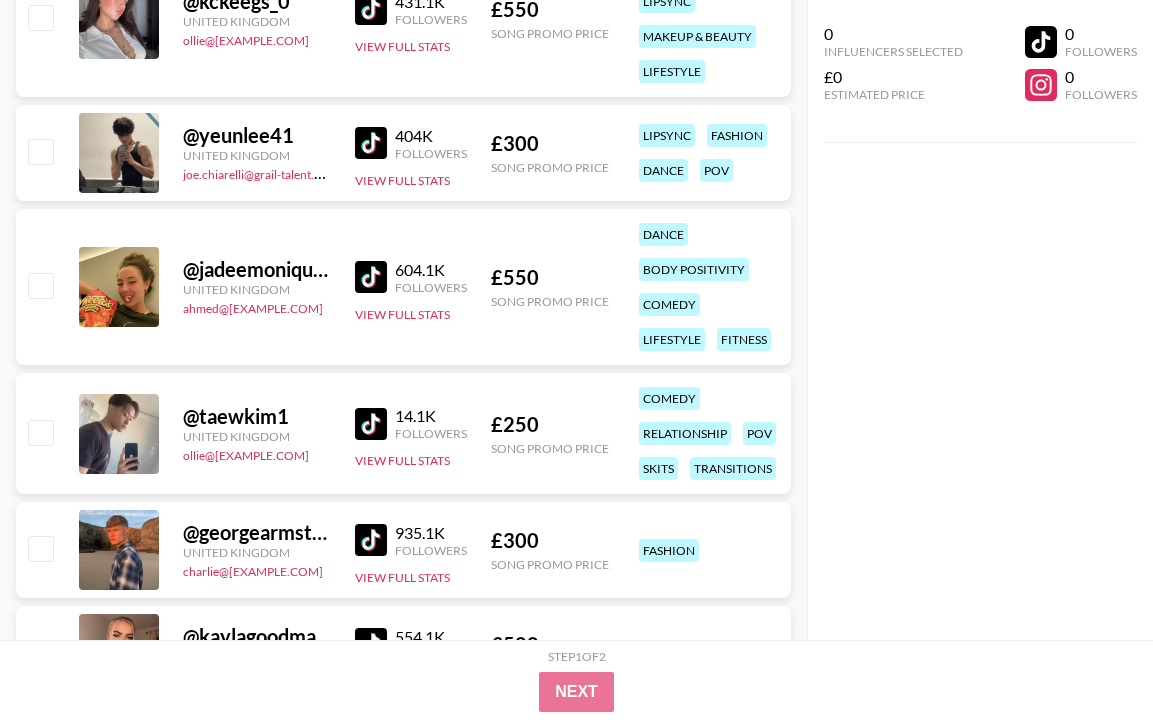 scroll, scrollTop: 19880, scrollLeft: 0, axis: vertical 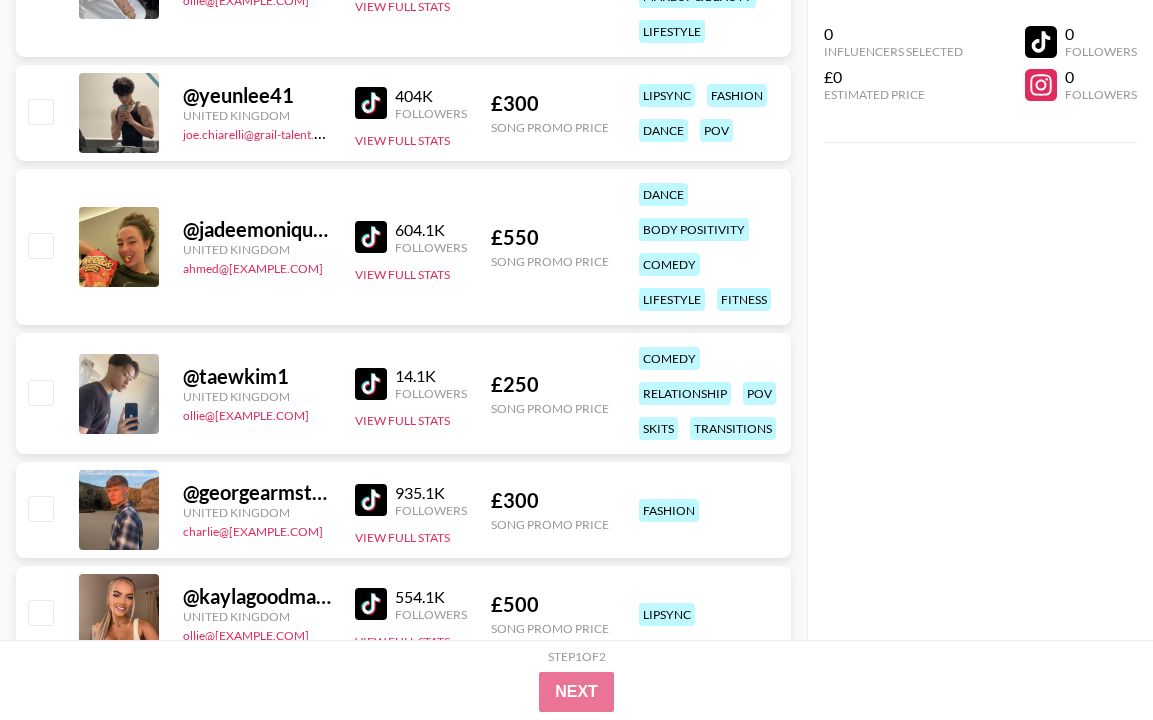 click at bounding box center [371, 237] 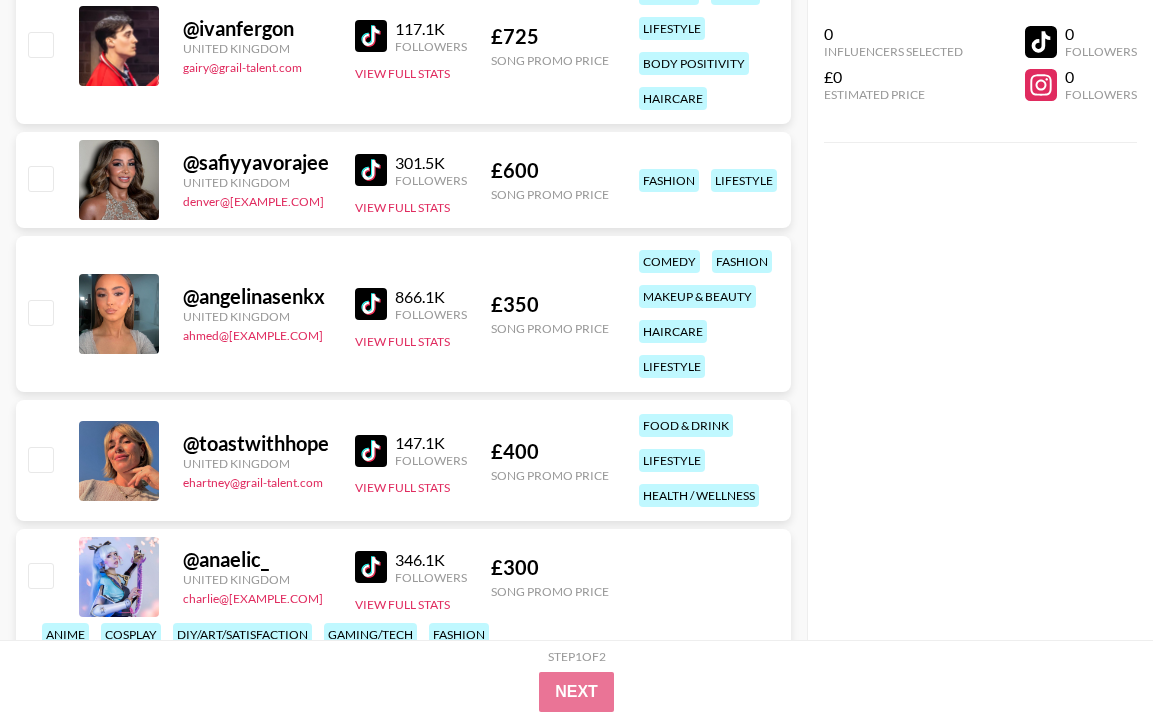 scroll, scrollTop: 21800, scrollLeft: 0, axis: vertical 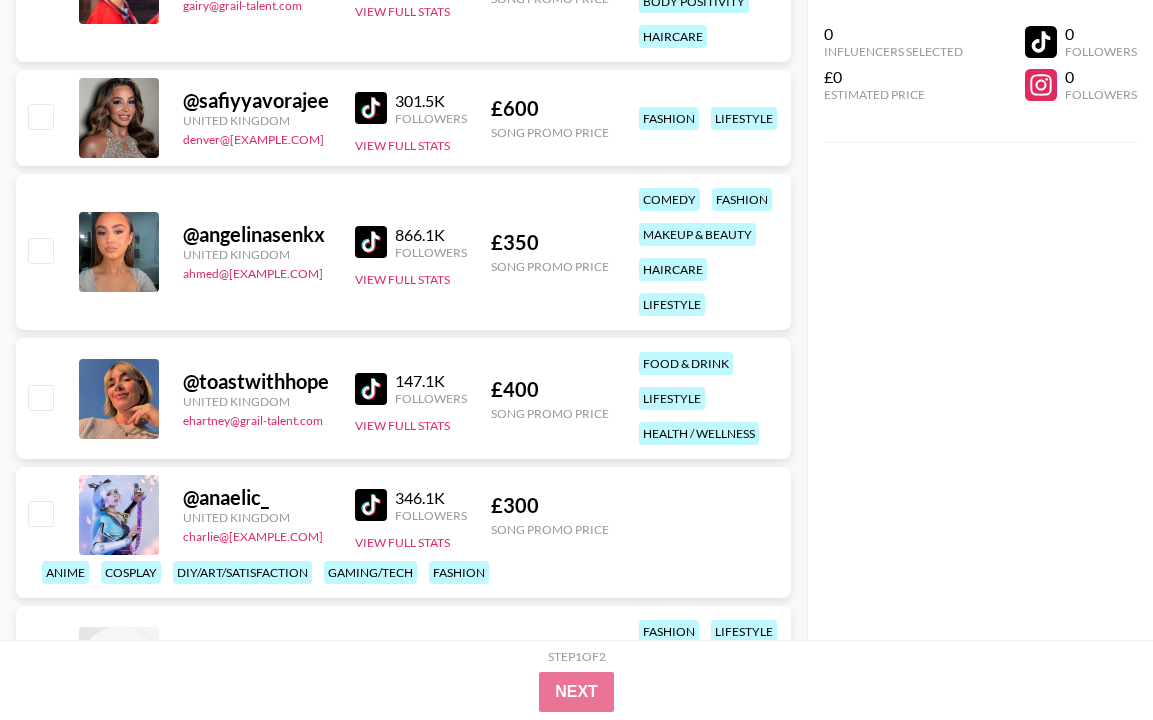 click at bounding box center (375, 242) 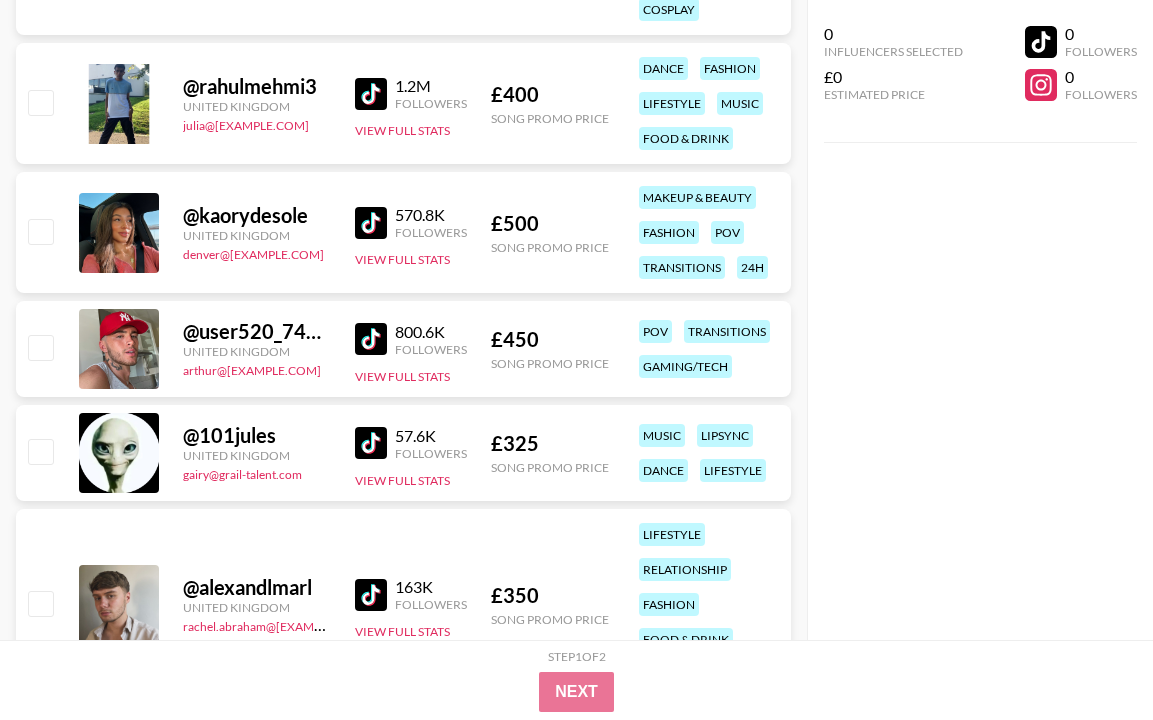 scroll, scrollTop: 25520, scrollLeft: 0, axis: vertical 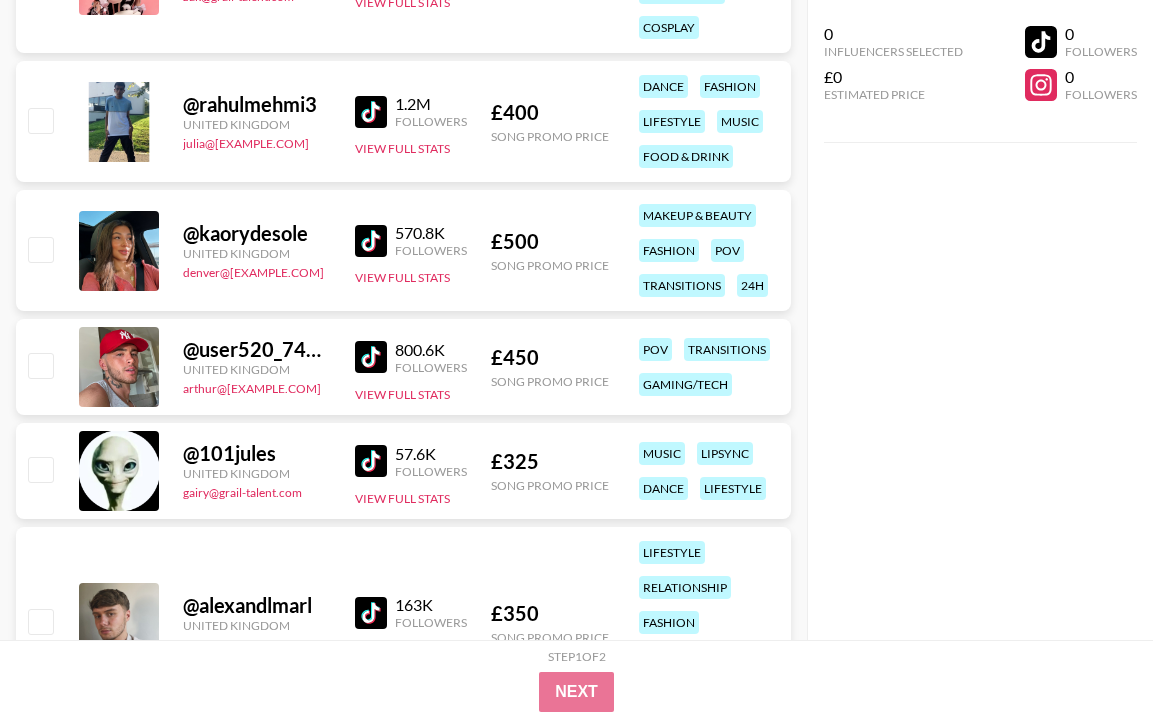 click at bounding box center (371, 112) 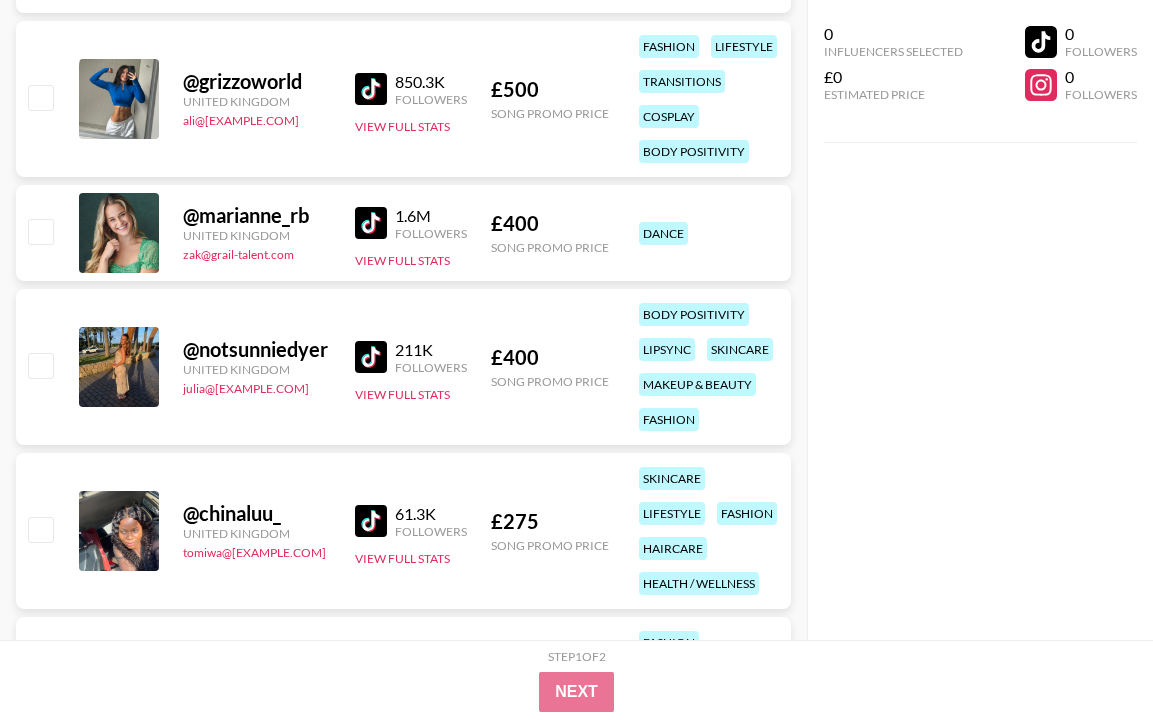 scroll, scrollTop: 28120, scrollLeft: 0, axis: vertical 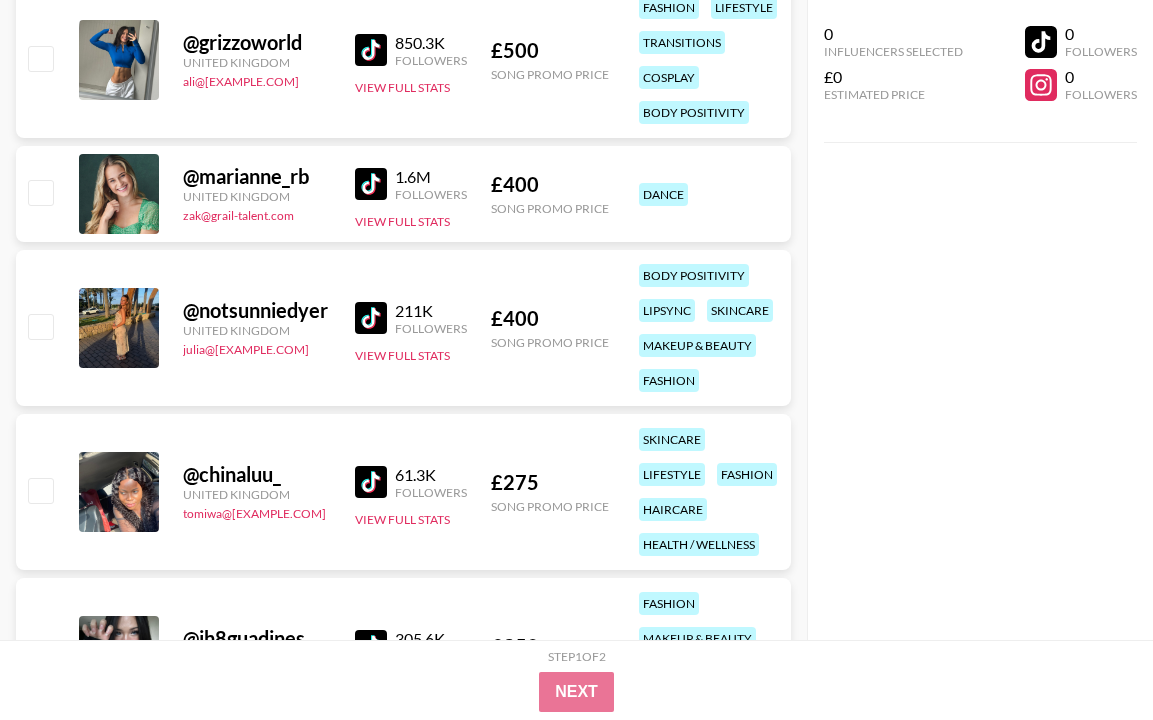 click at bounding box center [371, 184] 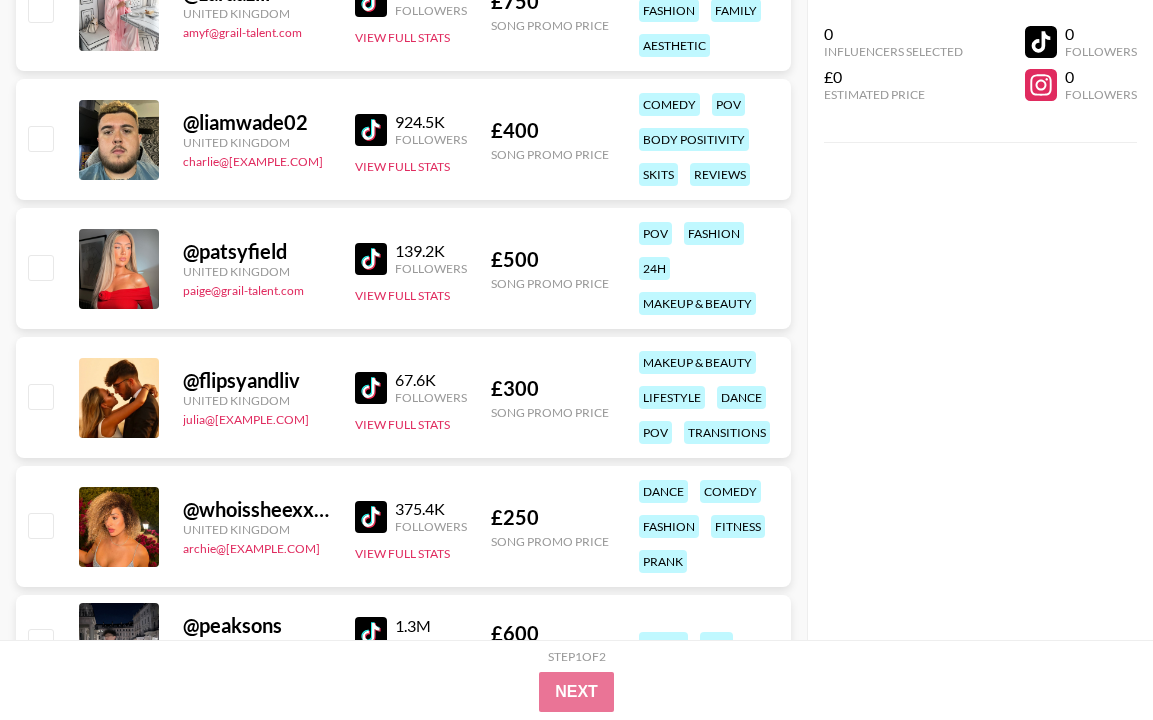 scroll, scrollTop: 20560, scrollLeft: 0, axis: vertical 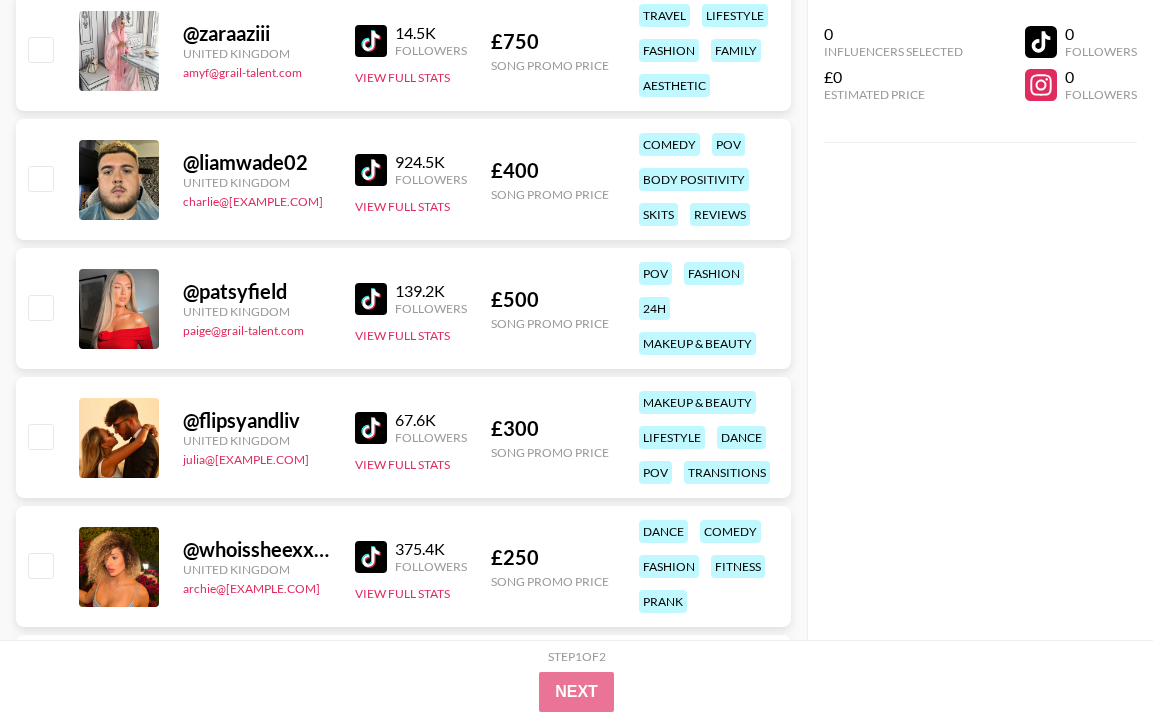 click on "0 Influencers Selected £0 Estimated Price 0 Followers 0 Followers" at bounding box center (980, 320) 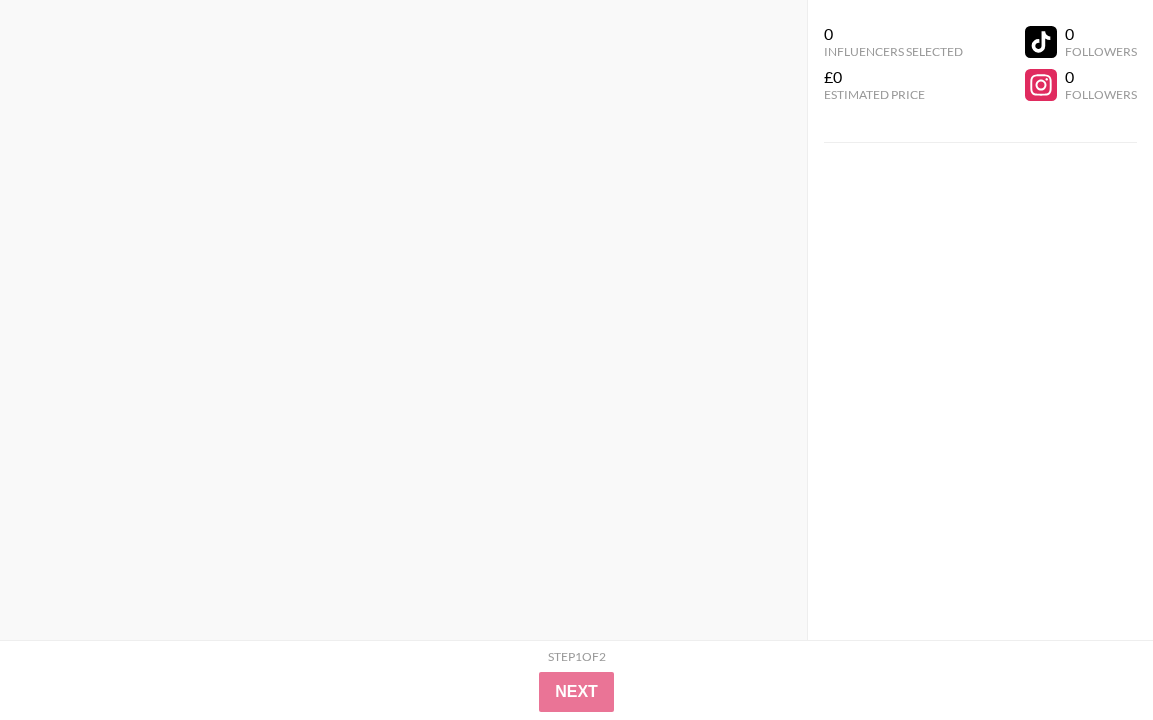 scroll, scrollTop: 0, scrollLeft: 0, axis: both 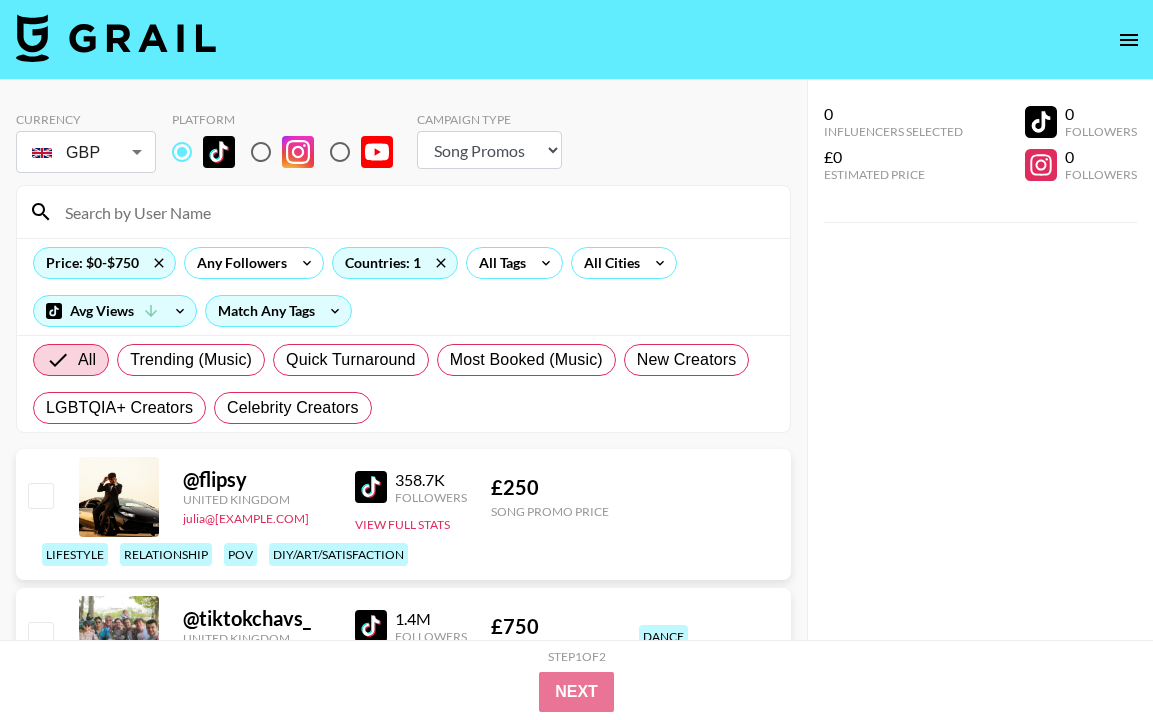 click at bounding box center (415, 212) 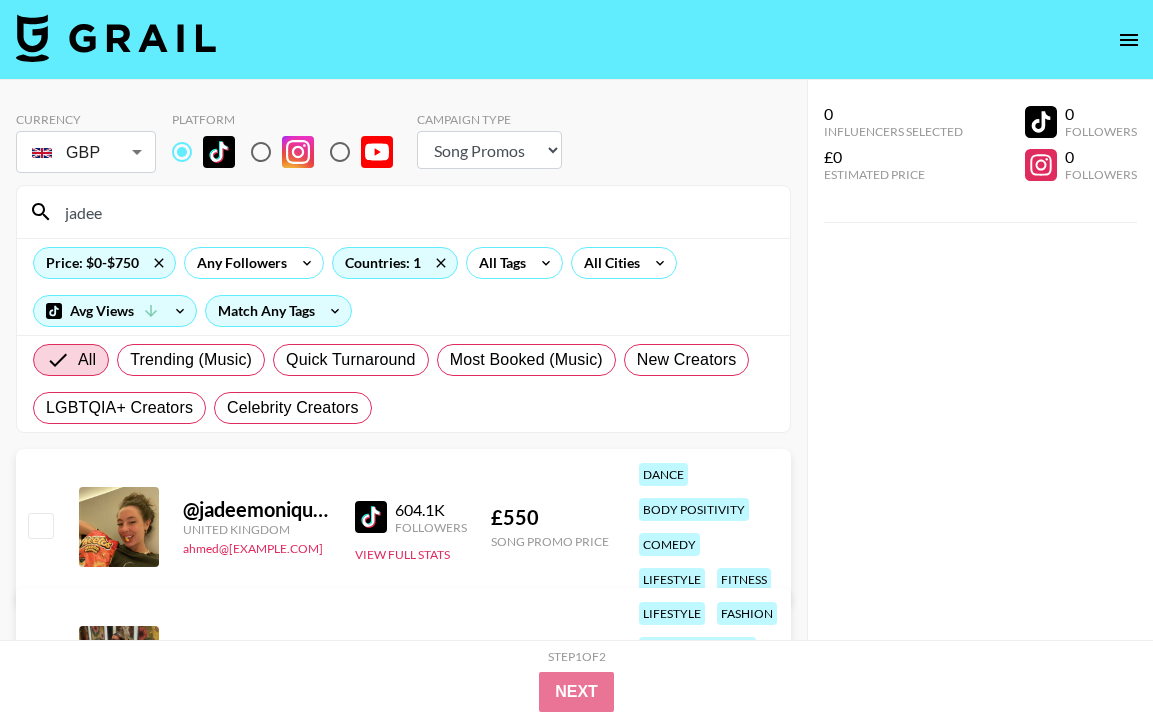 type on "jadee" 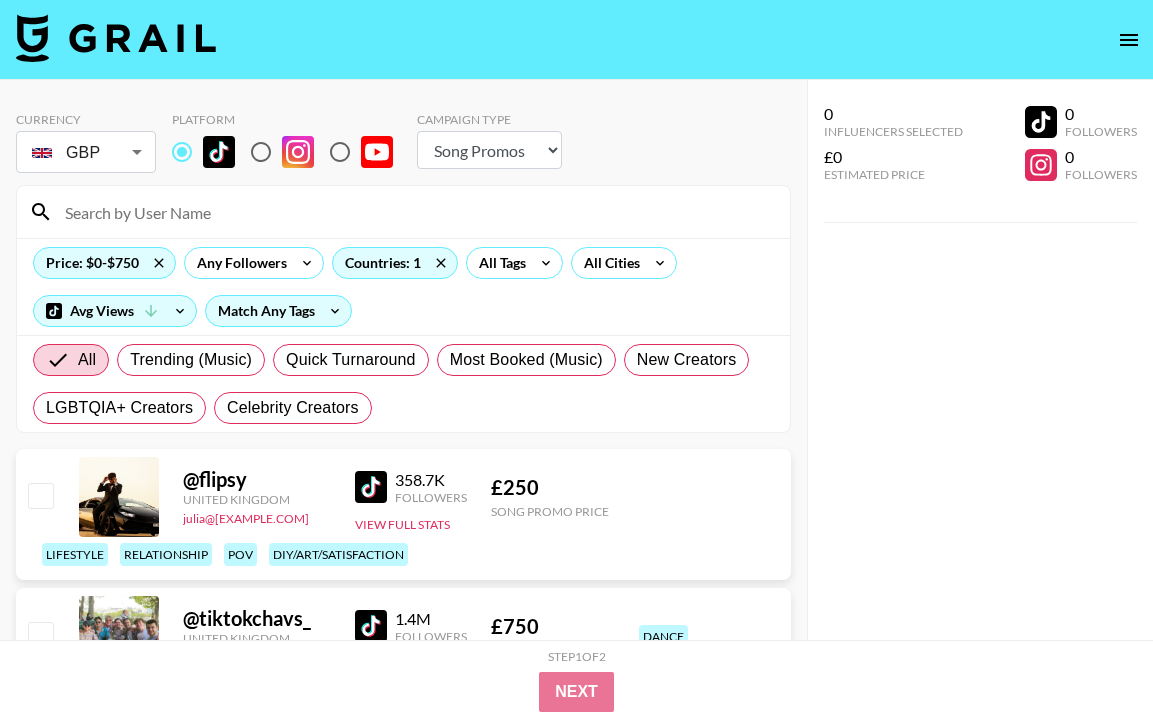 click on "0 Influencers Selected £0 Estimated Price 0 Followers 0 Followers" at bounding box center [980, 400] 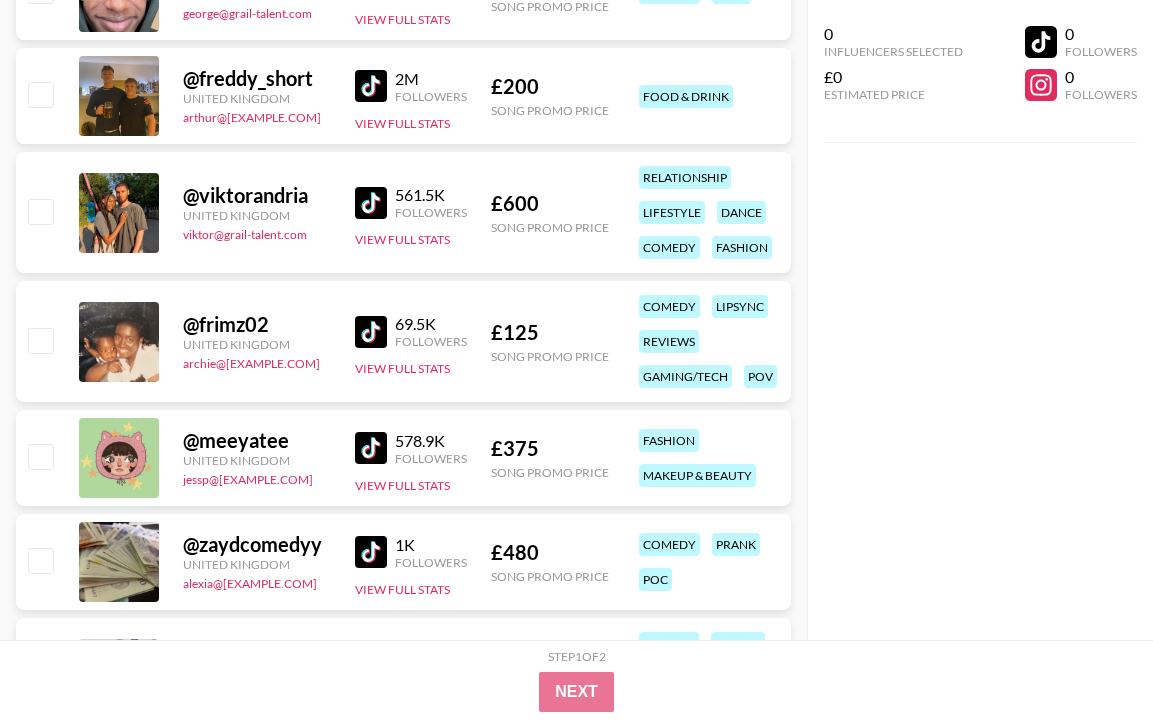 scroll, scrollTop: 3640, scrollLeft: 0, axis: vertical 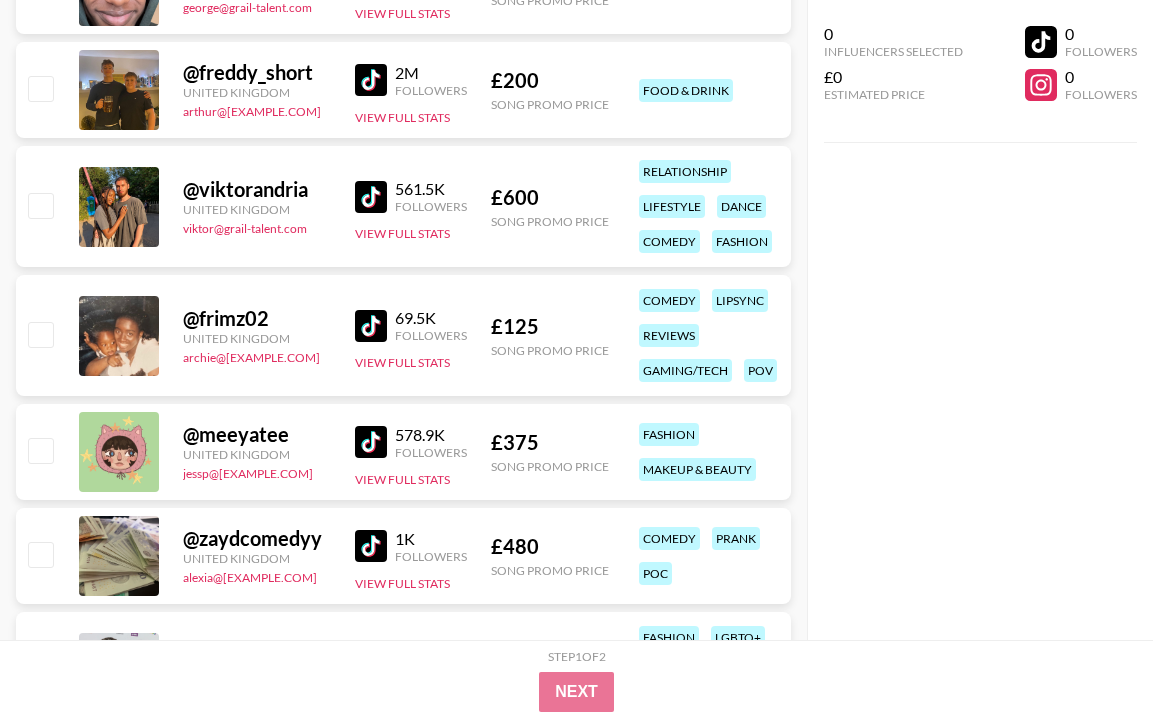 click on "0 Influencers Selected £0 Estimated Price 0 Followers 0 Followers" at bounding box center (980, 320) 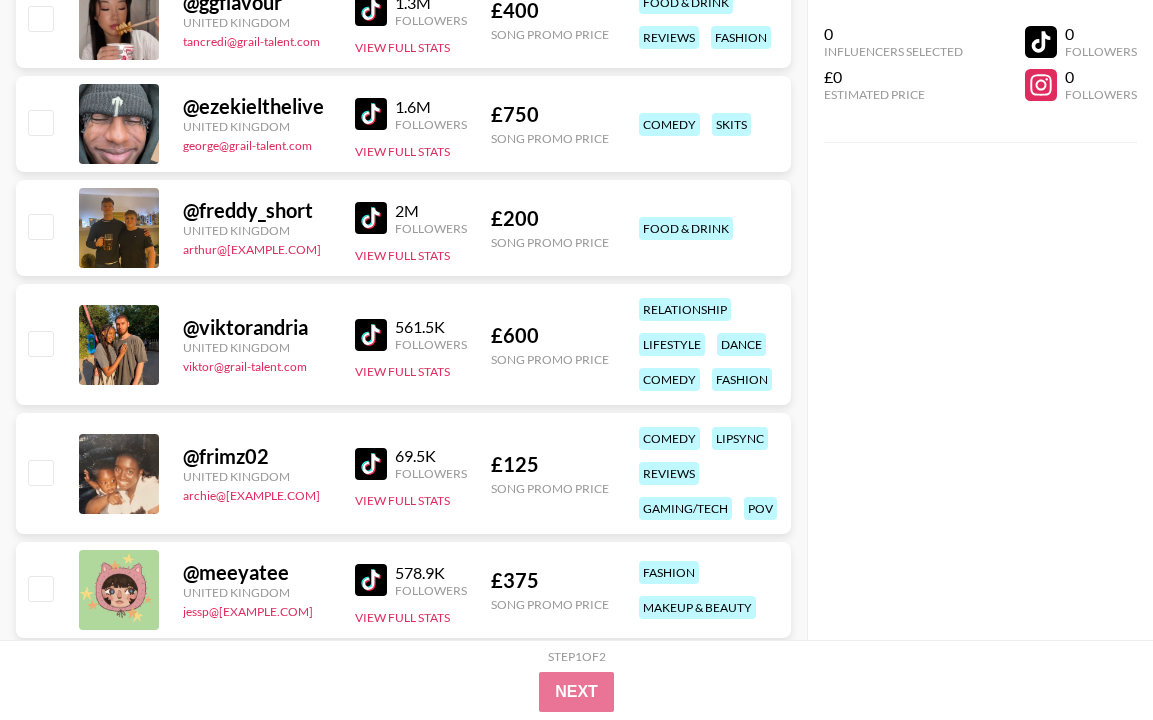 scroll, scrollTop: 3480, scrollLeft: 0, axis: vertical 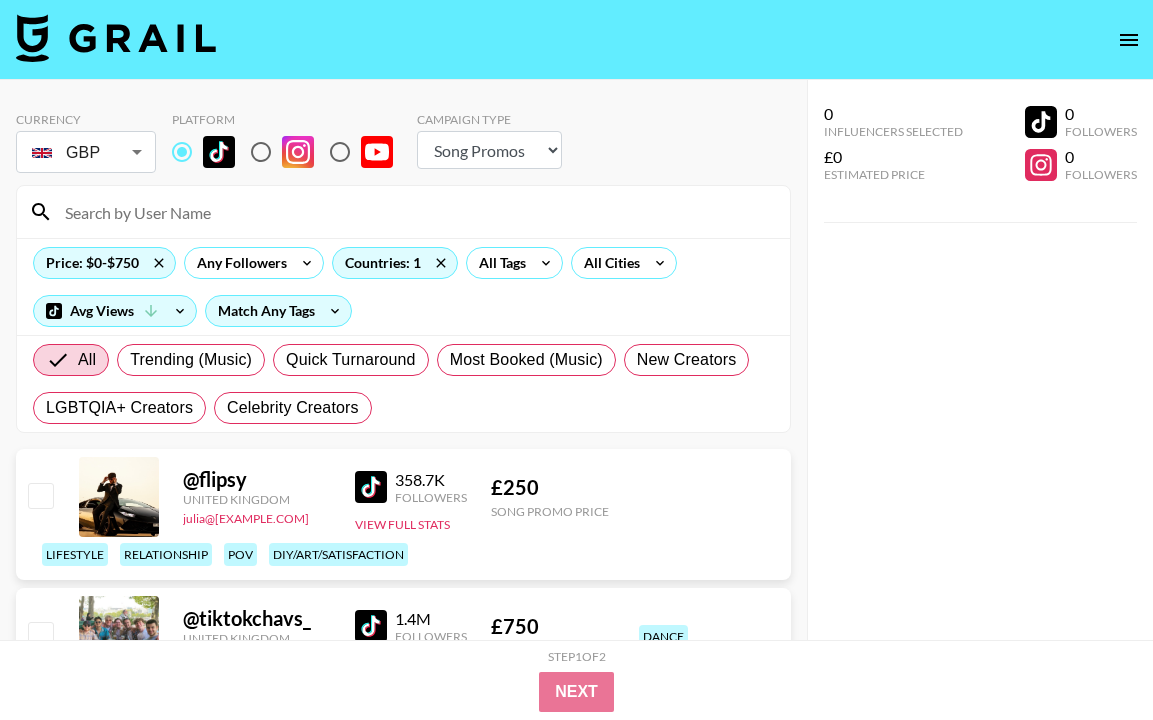 click at bounding box center (415, 212) 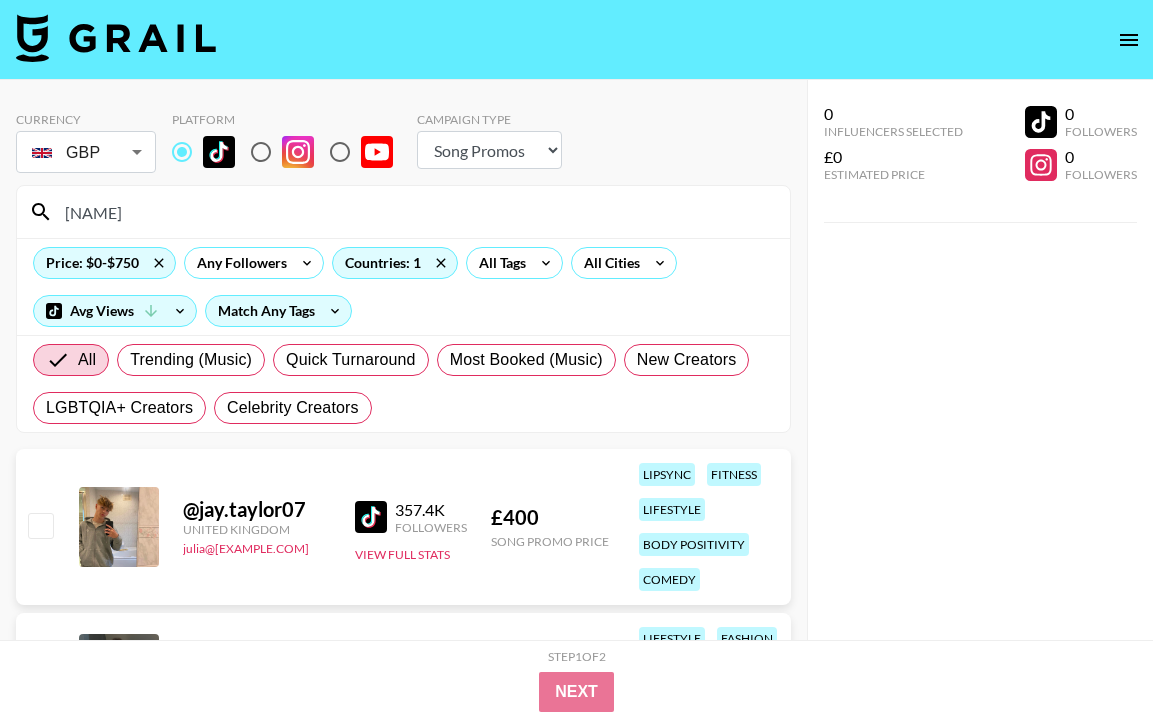 type on "J" 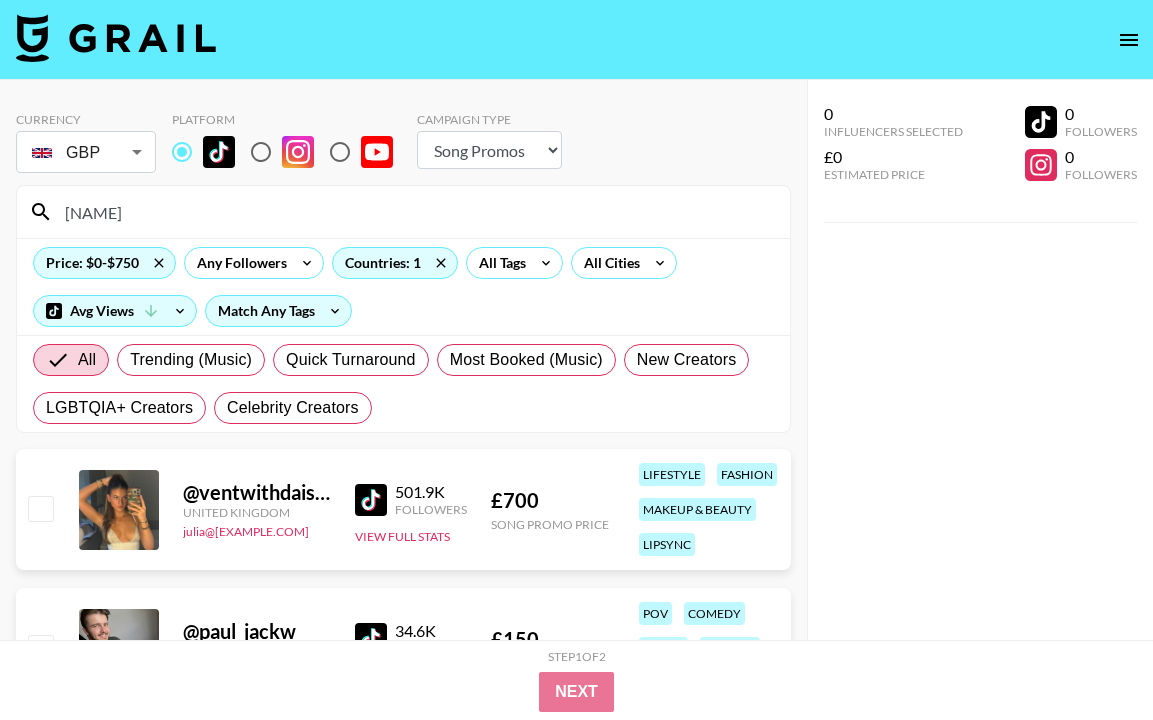 type on "[NAME]" 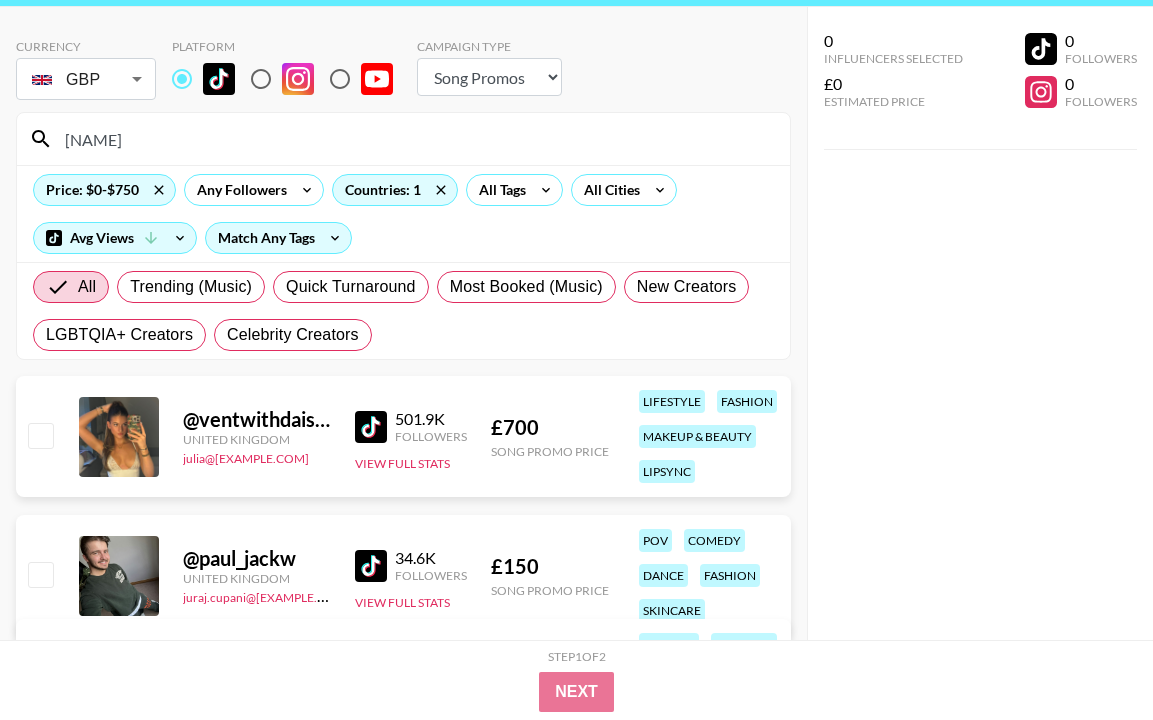 scroll, scrollTop: 0, scrollLeft: 0, axis: both 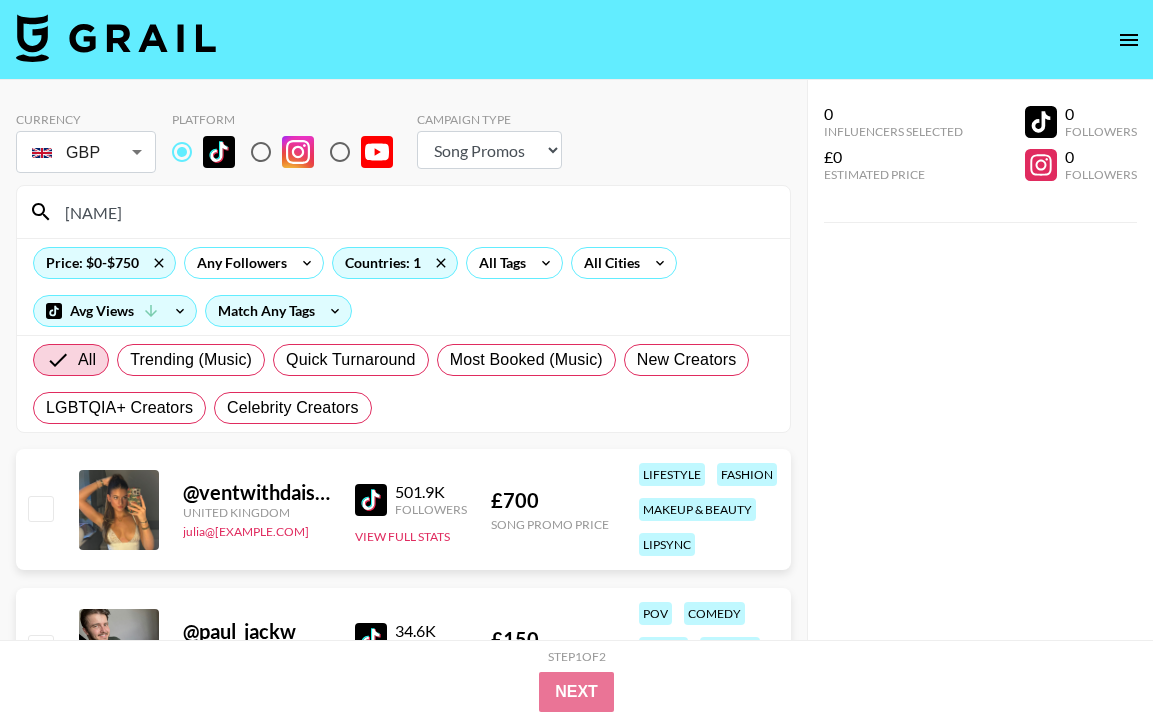 drag, startPoint x: 102, startPoint y: 213, endPoint x: 51, endPoint y: 214, distance: 51.009804 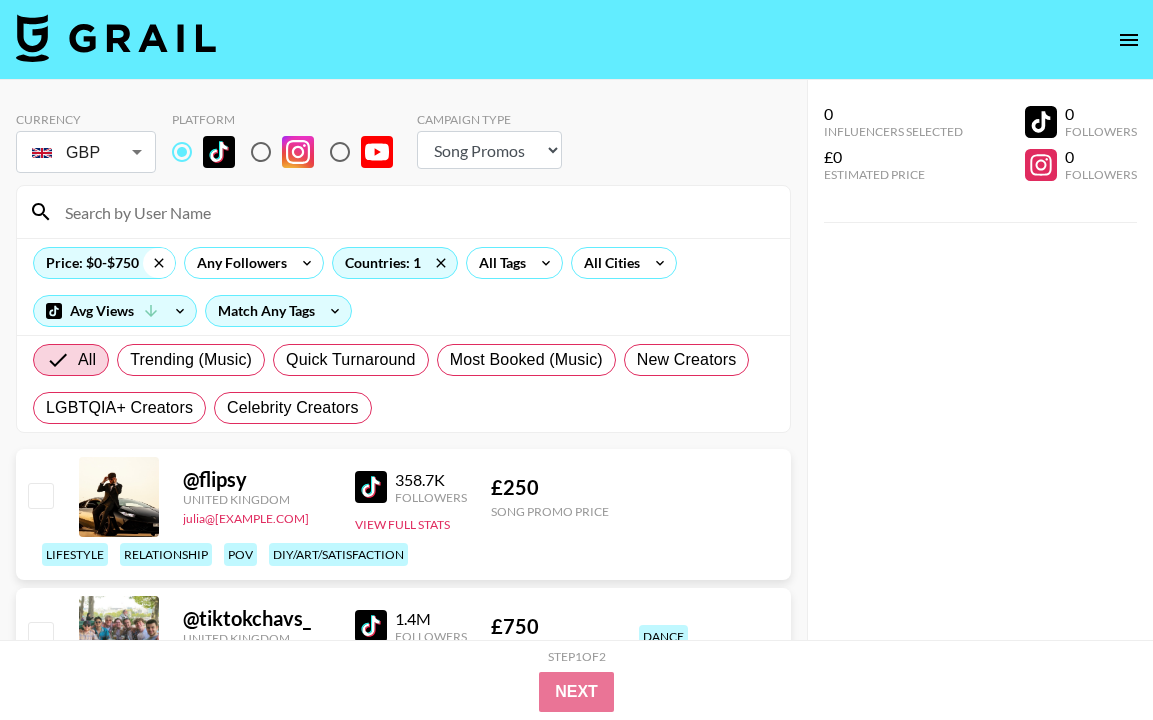 type 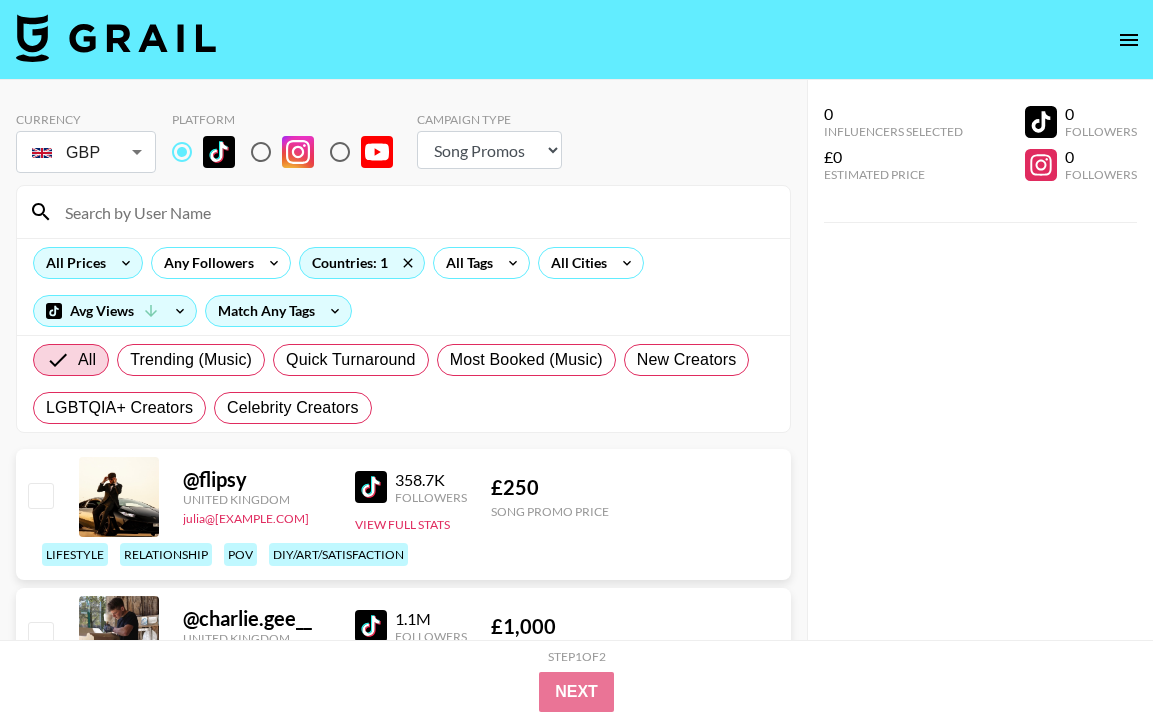 click on "0 Influencers Selected £0 Estimated Price 0 Followers 0 Followers" at bounding box center (980, 400) 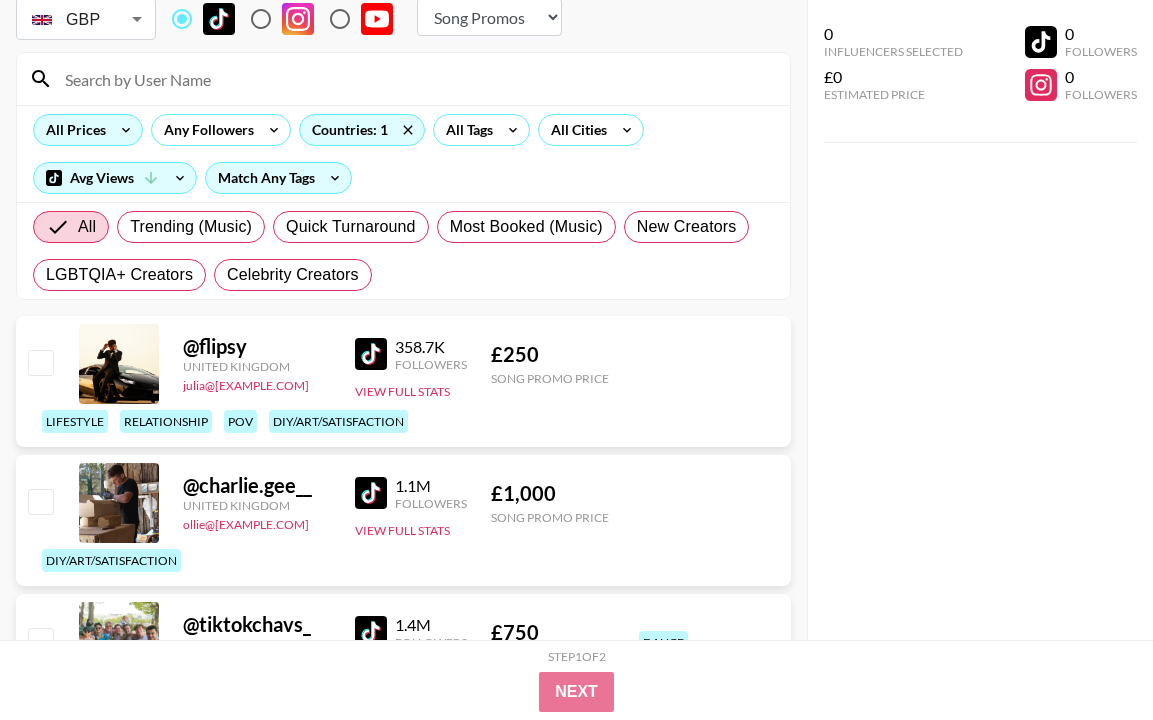 scroll, scrollTop: 120, scrollLeft: 0, axis: vertical 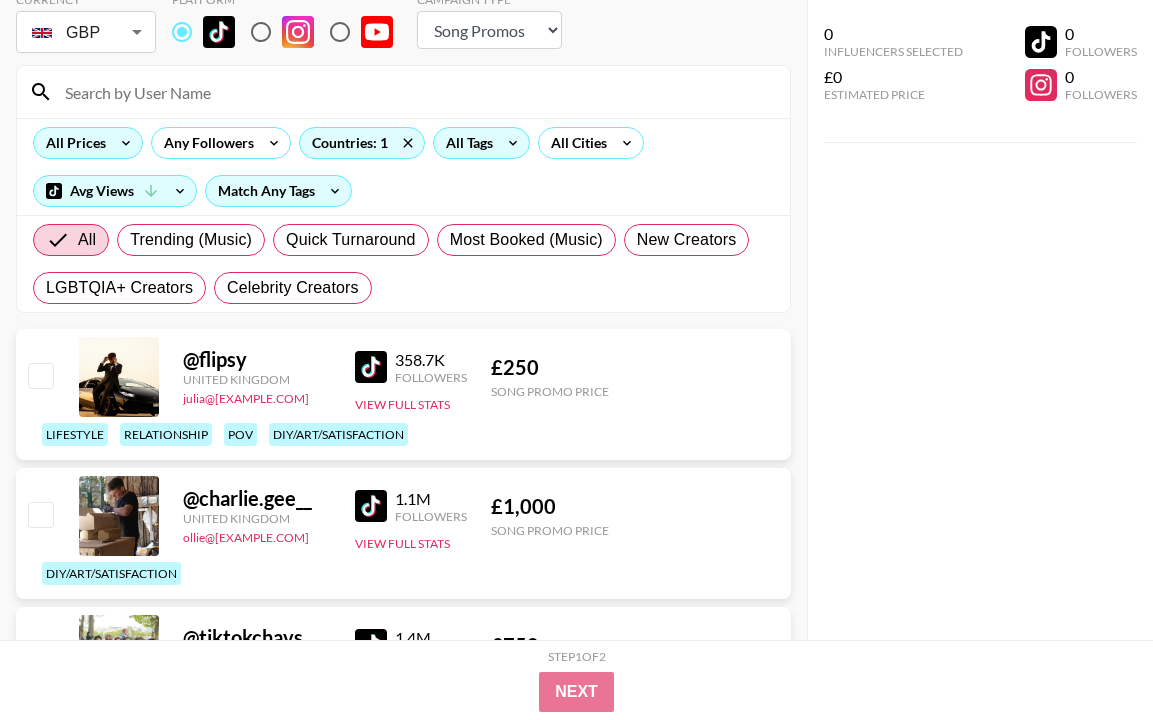 click 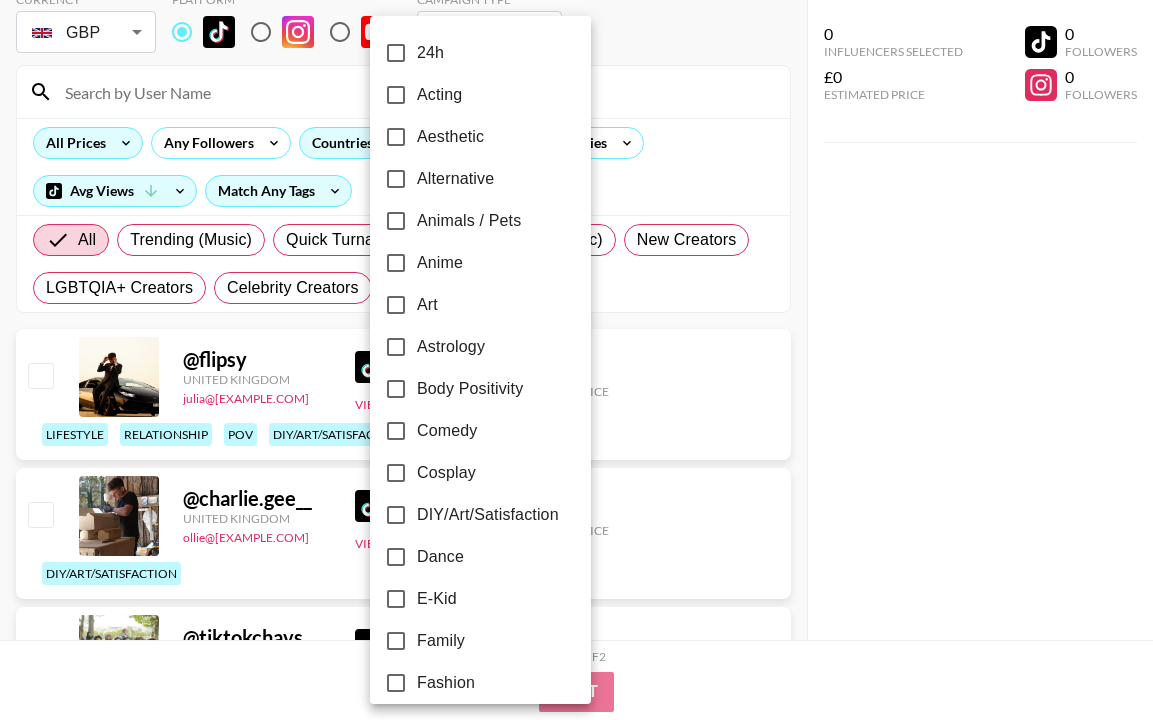 click on "Fashion" at bounding box center [446, 683] 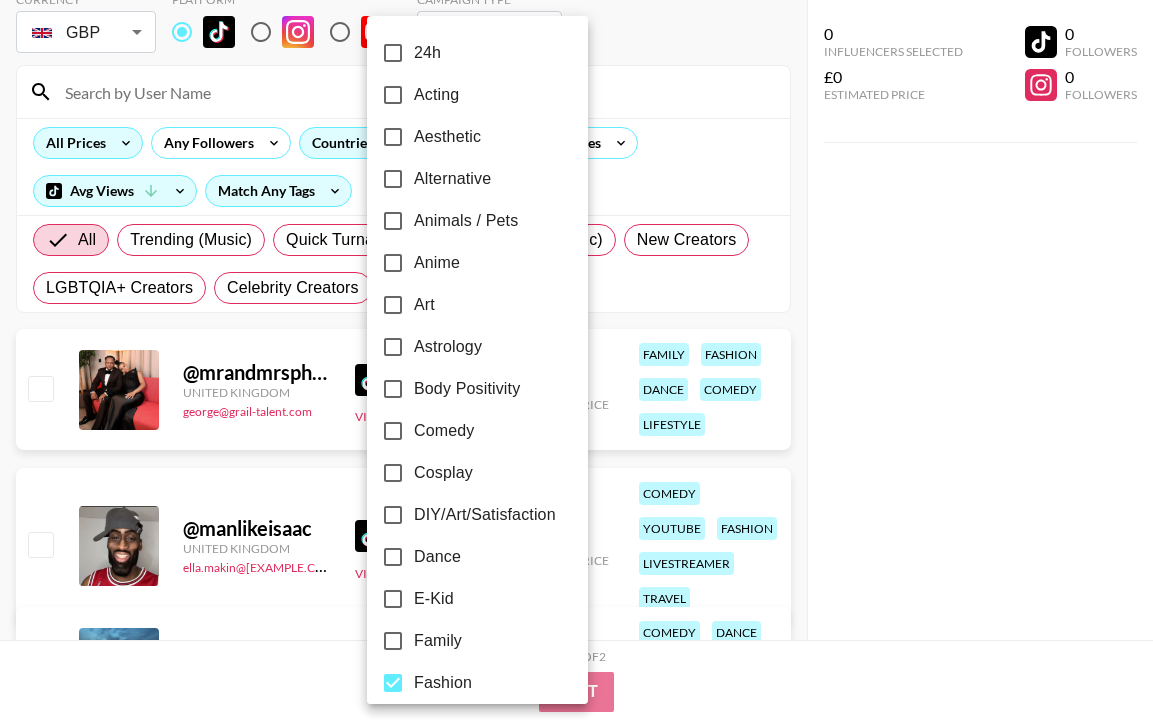 click at bounding box center (576, 360) 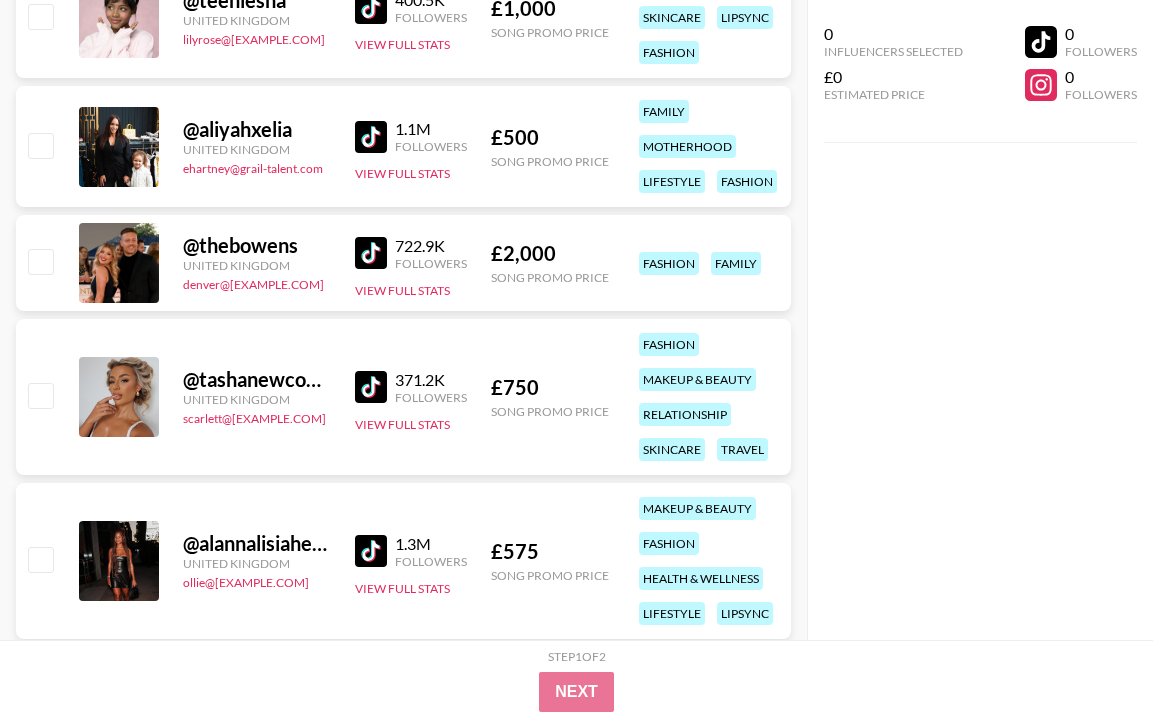 scroll, scrollTop: 6200, scrollLeft: 0, axis: vertical 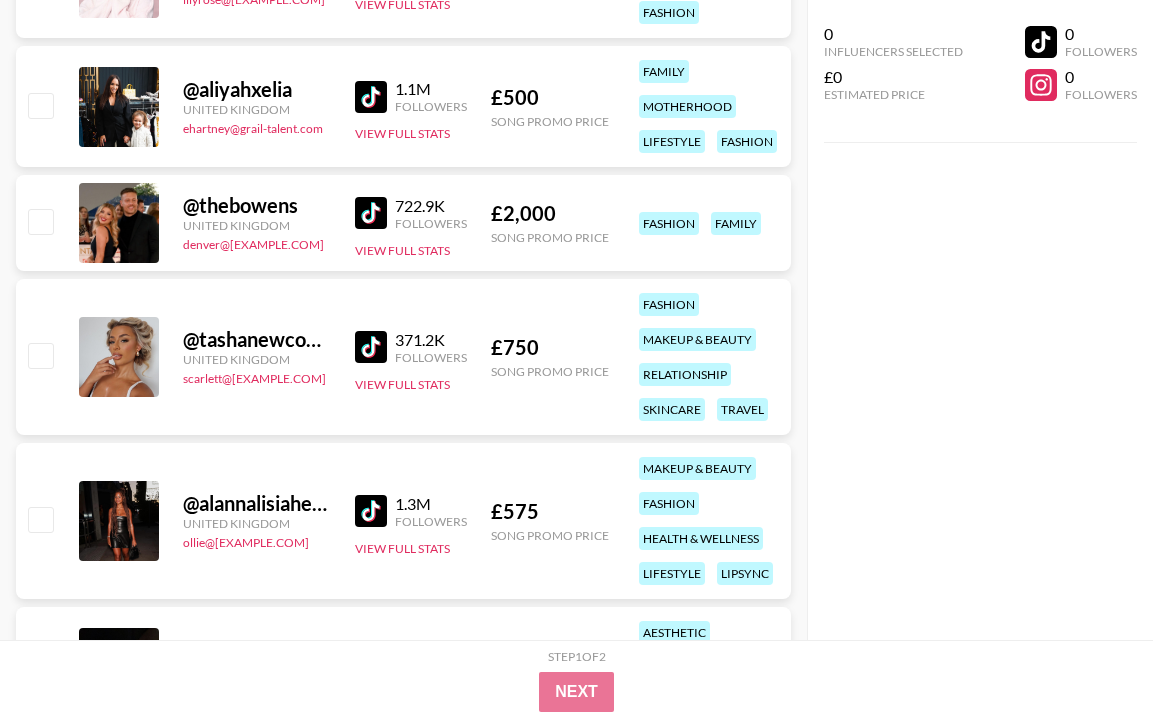 click at bounding box center [371, 213] 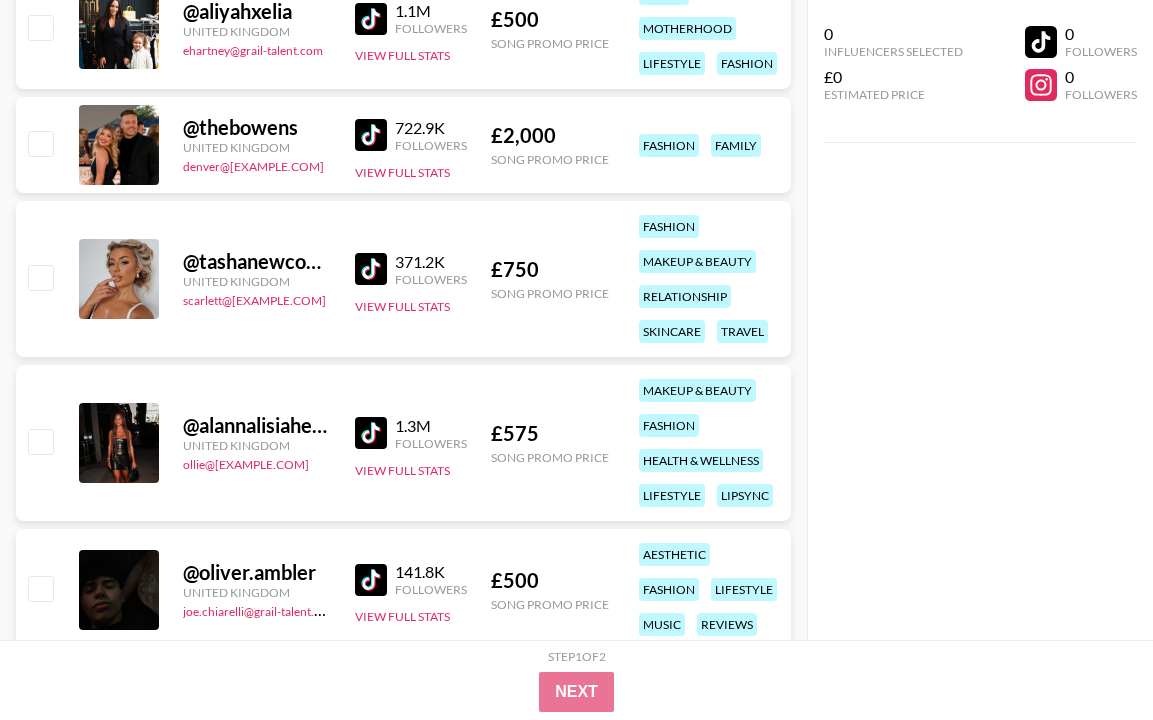 scroll, scrollTop: 6280, scrollLeft: 0, axis: vertical 